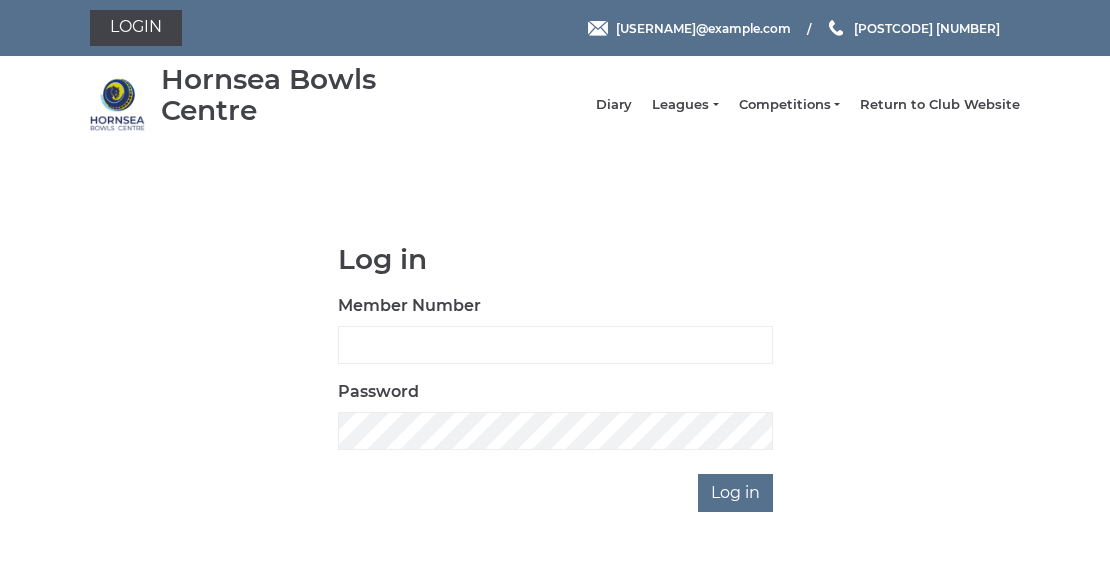 scroll, scrollTop: 0, scrollLeft: 0, axis: both 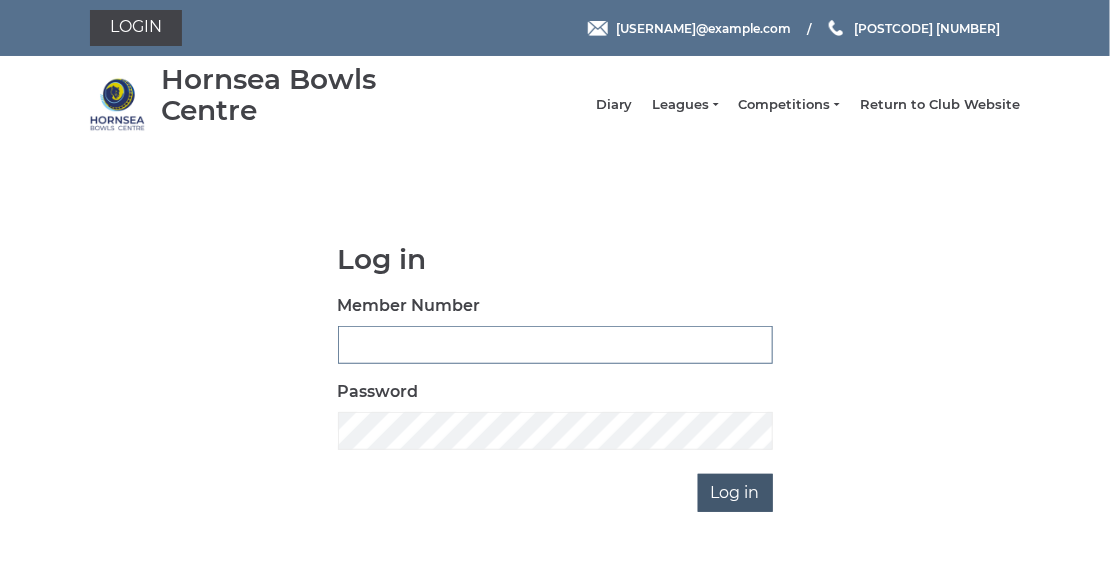 type on "0483" 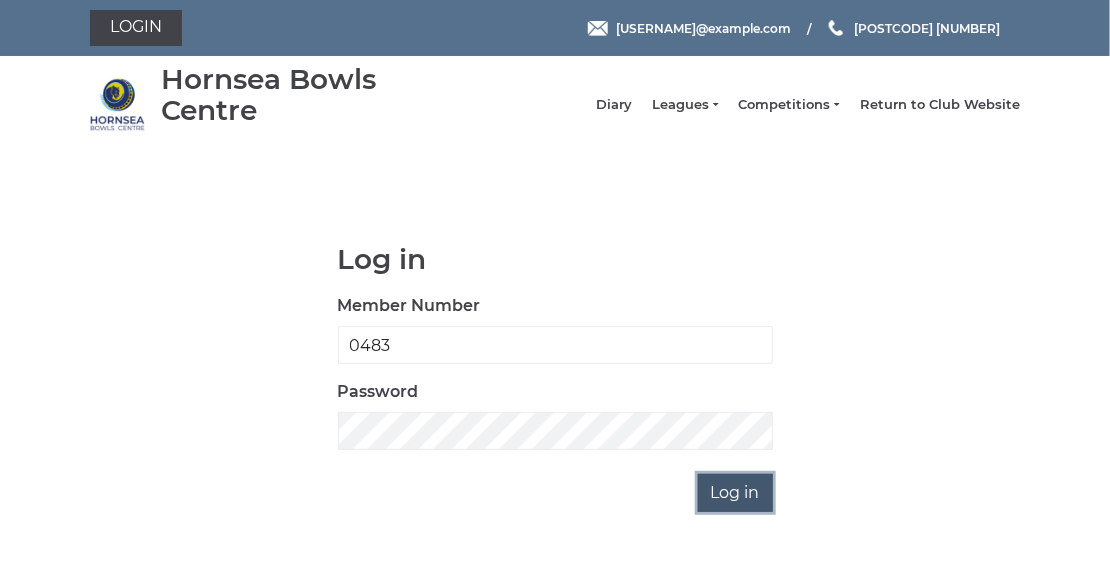 click on "Log in" at bounding box center [735, 493] 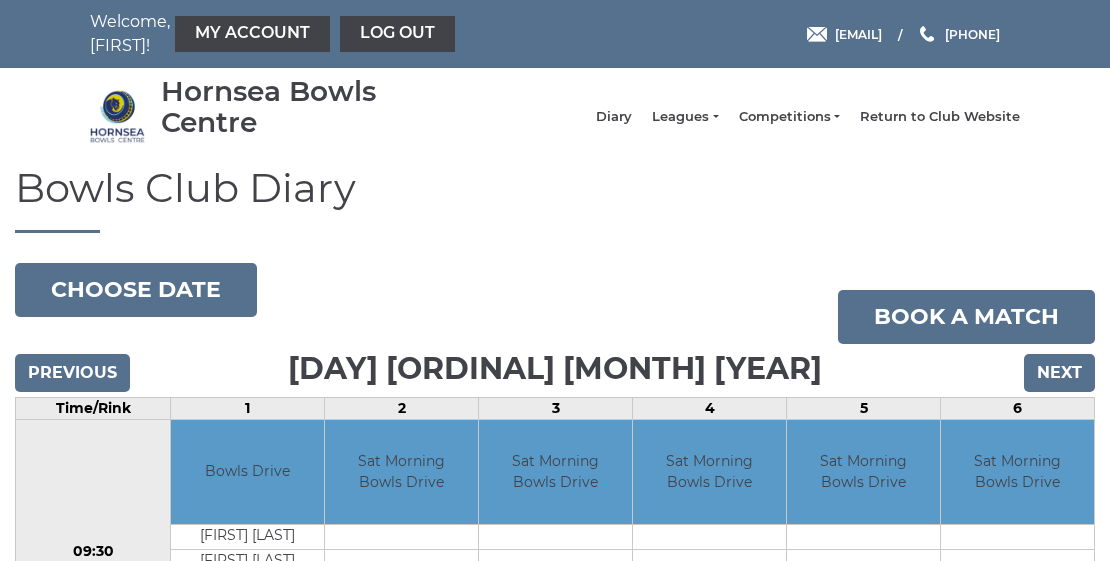 scroll, scrollTop: 0, scrollLeft: 0, axis: both 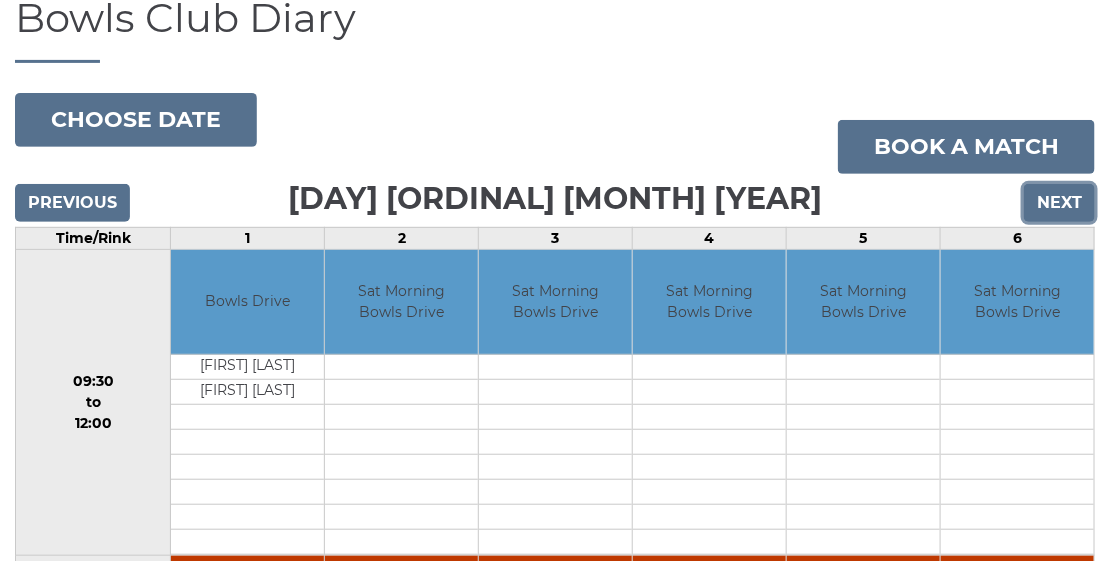 click on "Next" at bounding box center [1059, 203] 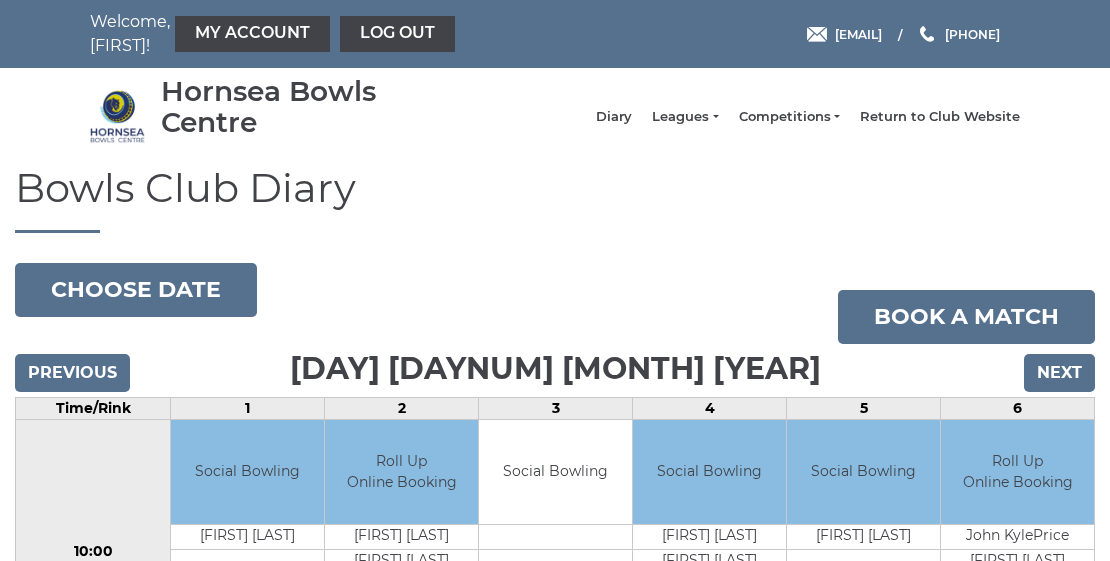 scroll, scrollTop: 0, scrollLeft: 0, axis: both 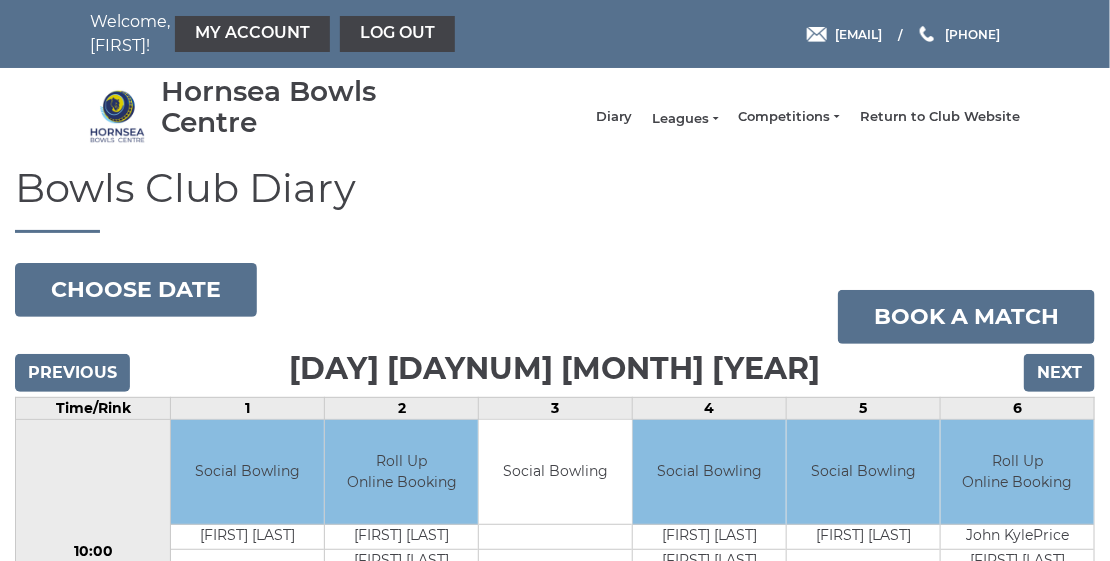 click on "Leagues" at bounding box center (685, 119) 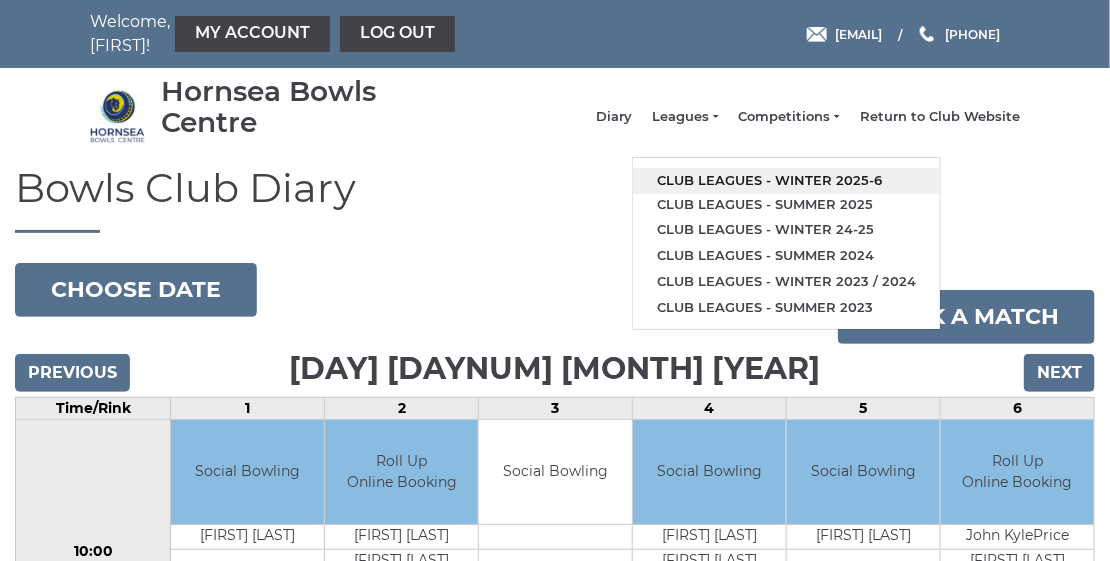 click on "Club leagues - Winter 2025-6" at bounding box center [786, 181] 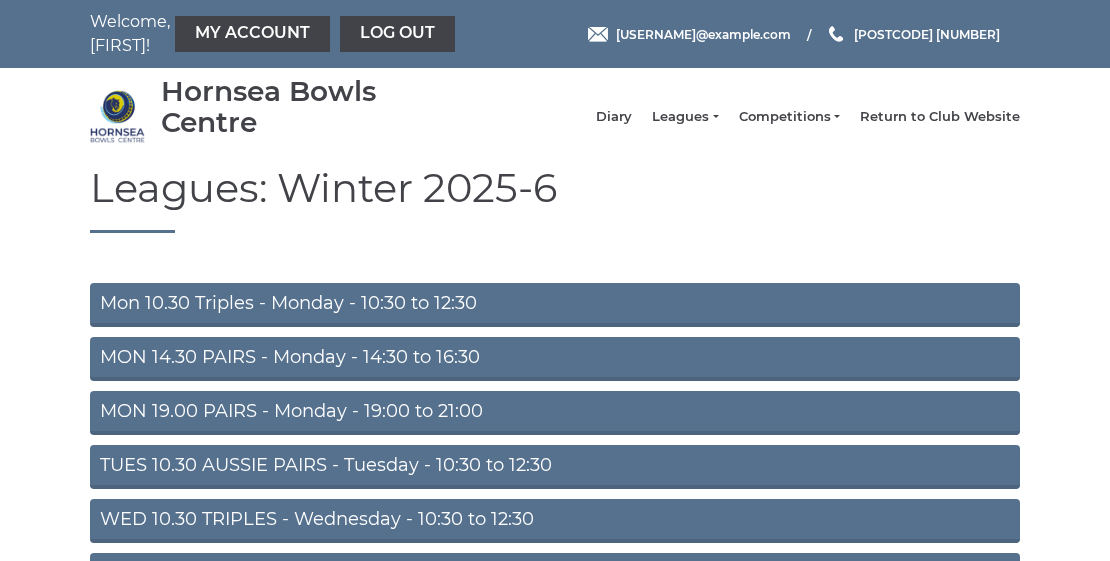 scroll, scrollTop: 0, scrollLeft: 0, axis: both 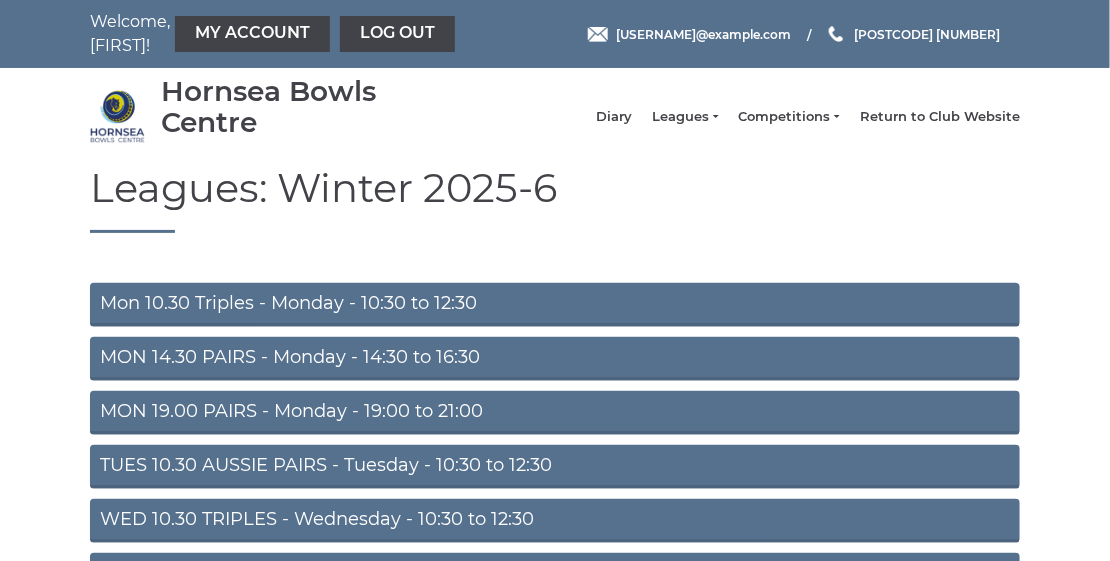 click on "Mon 10.30 Triples - Monday - 10:30 to 12:30" at bounding box center [555, 305] 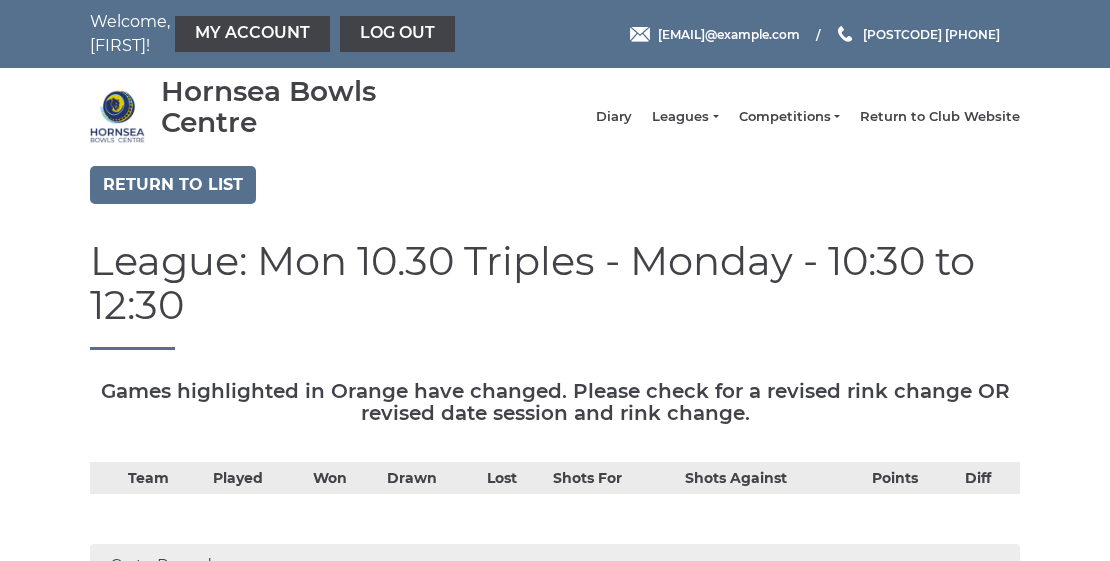 scroll, scrollTop: 0, scrollLeft: 0, axis: both 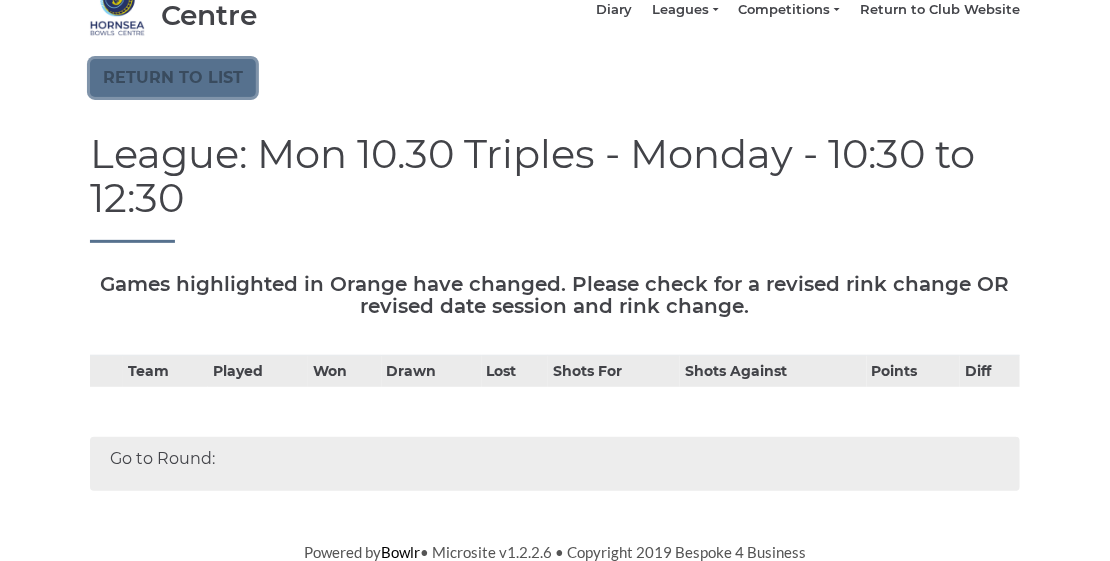 click on "Return to list" at bounding box center [173, 78] 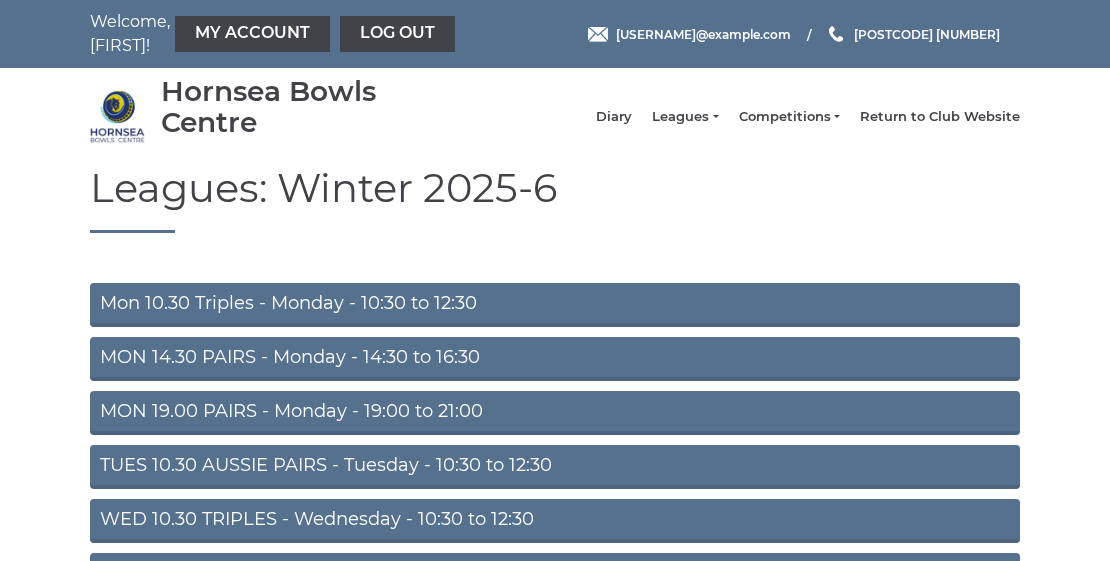 scroll, scrollTop: 0, scrollLeft: 0, axis: both 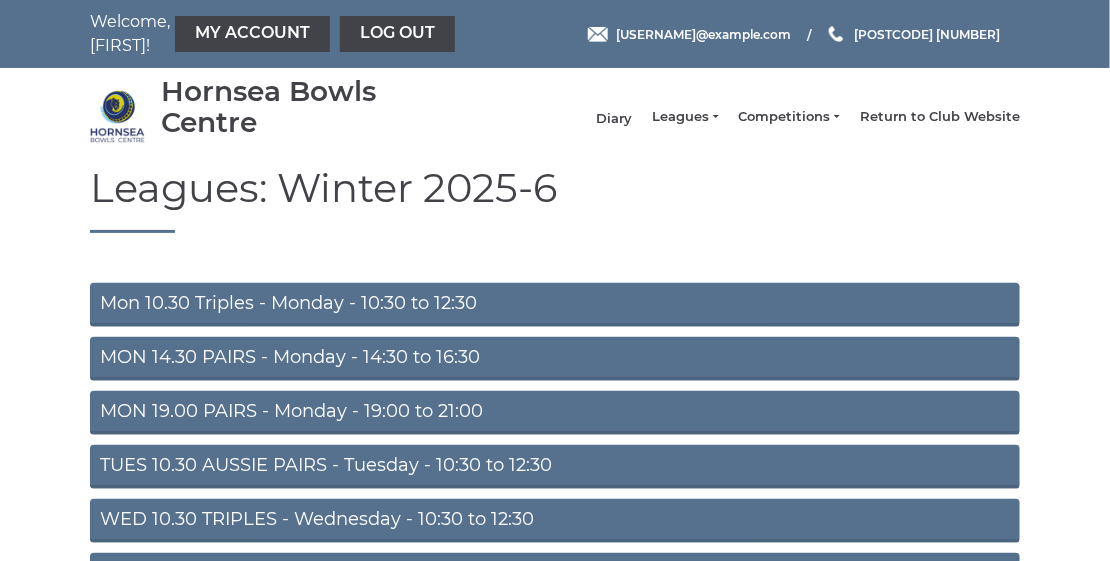 click on "Diary" at bounding box center [614, 119] 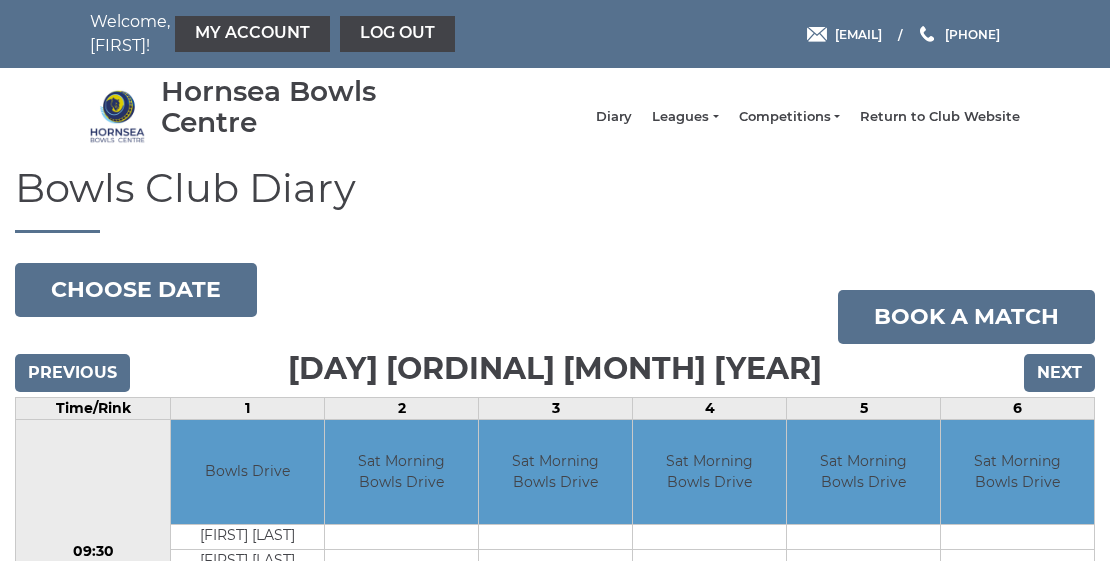 scroll, scrollTop: 0, scrollLeft: 0, axis: both 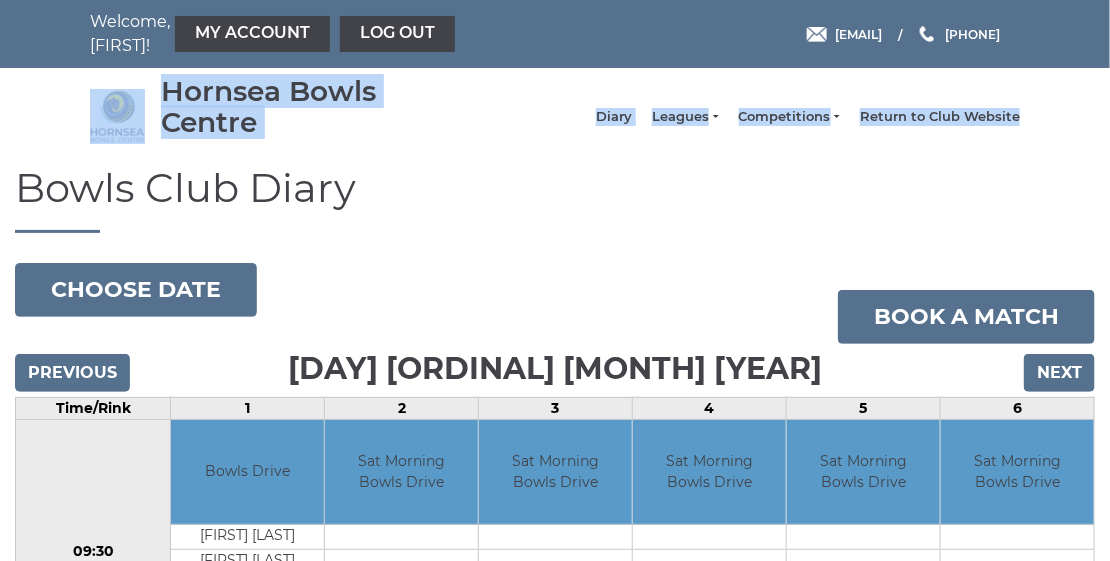 drag, startPoint x: 1105, startPoint y: 34, endPoint x: 1116, endPoint y: 71, distance: 38.600517 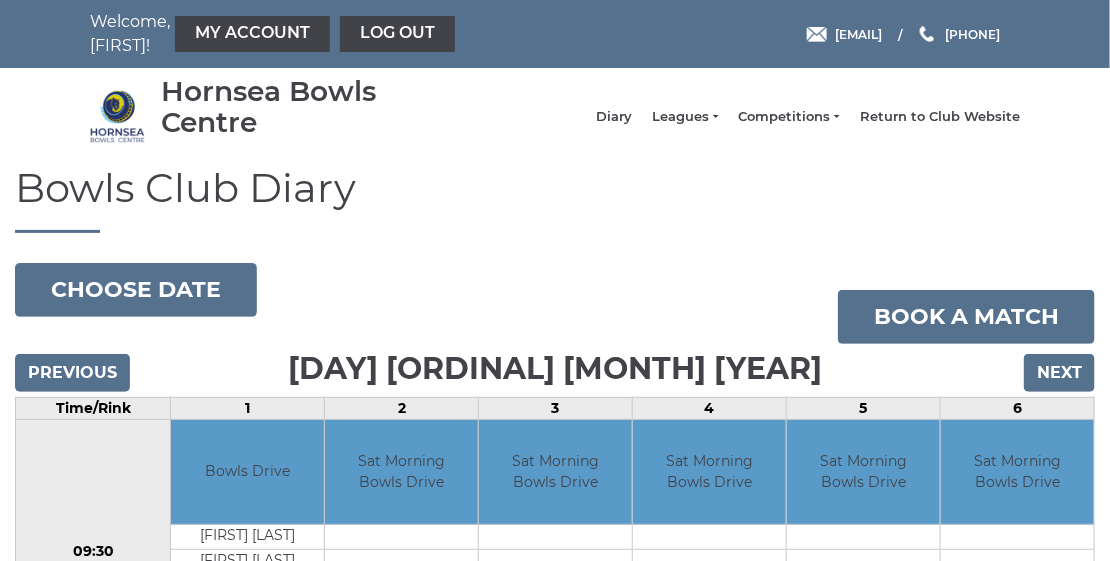 click on "Bowls Club Diary
2025-08-09
Choose date
Book a match
Saturday 9th August 2025
Previous
Next
Time/Rink
1
2
3
4
5
6
09:30 to 12:00
Bowls Drive
to" at bounding box center (555, 1212) 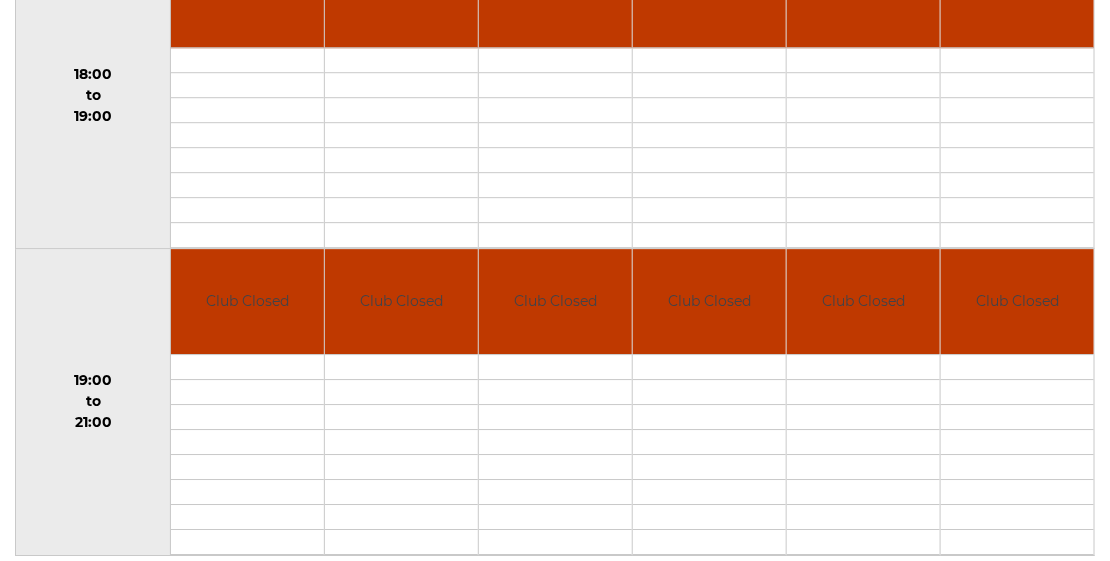 scroll, scrollTop: 1745, scrollLeft: 0, axis: vertical 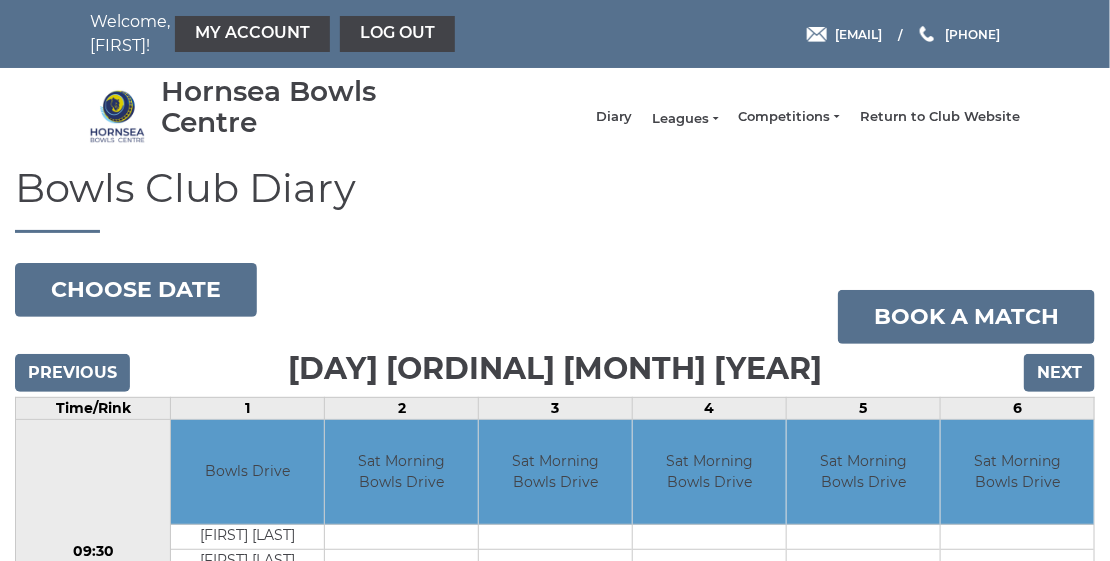 click on "Leagues" at bounding box center (685, 119) 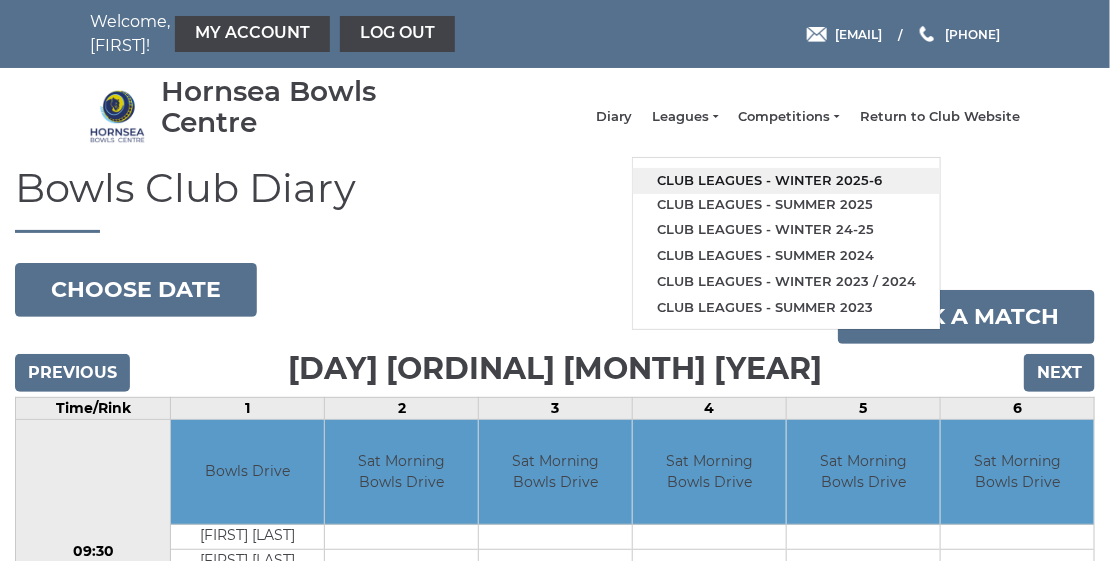 click on "Club leagues - Winter 2025-6" at bounding box center (786, 181) 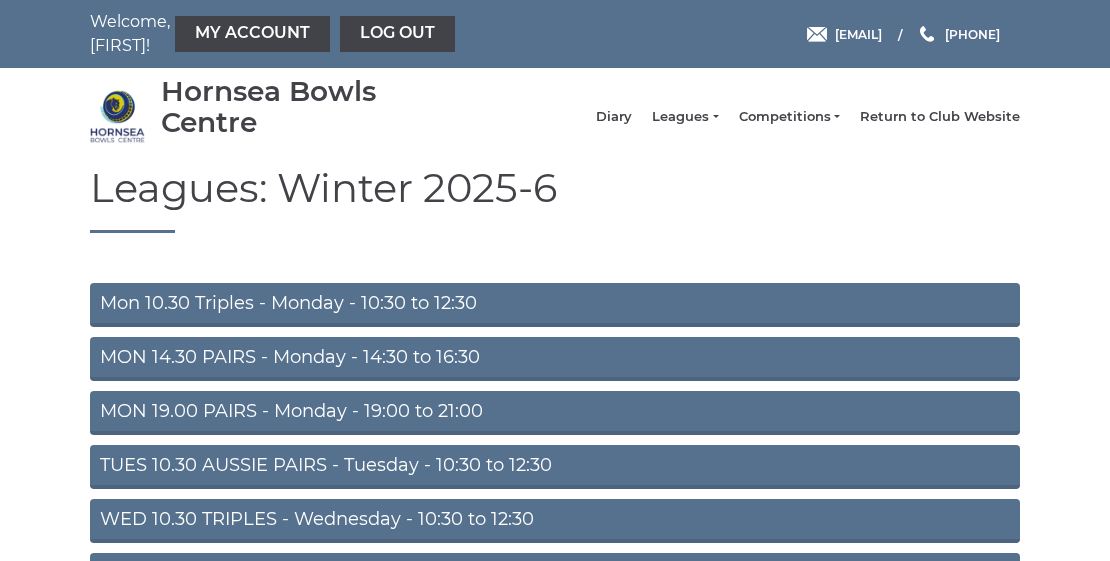 scroll, scrollTop: 0, scrollLeft: 0, axis: both 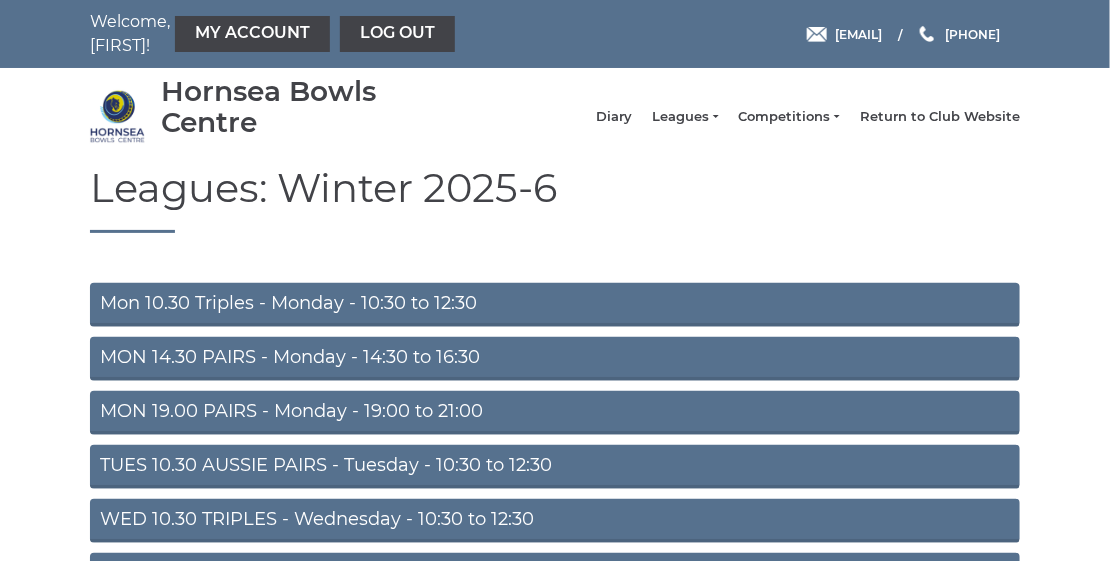 click on "Mon 10.30 Triples - Monday - 10:30 to 12:30" at bounding box center (555, 305) 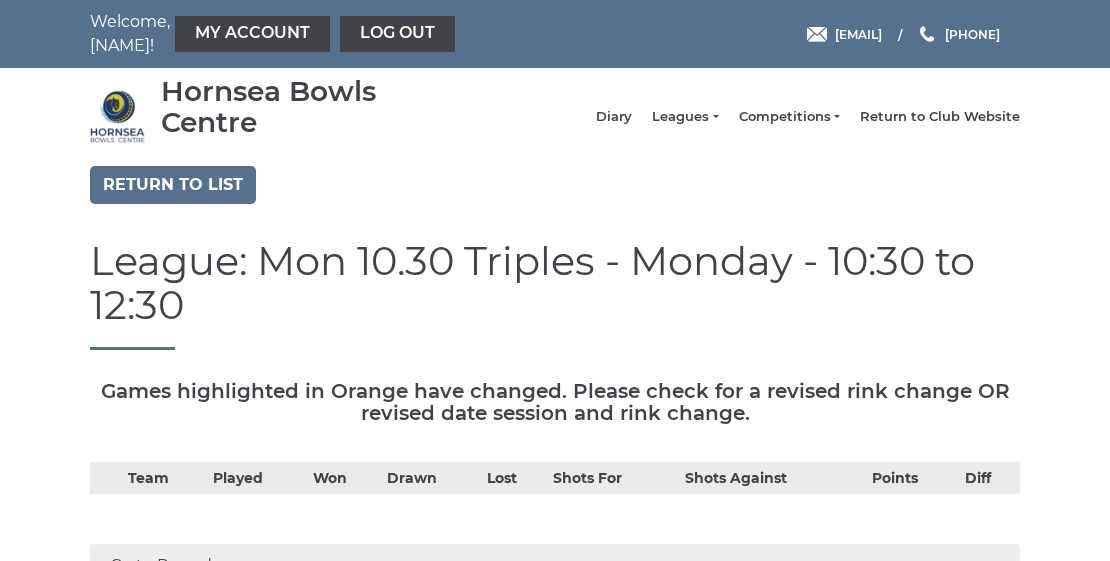 scroll, scrollTop: 0, scrollLeft: 0, axis: both 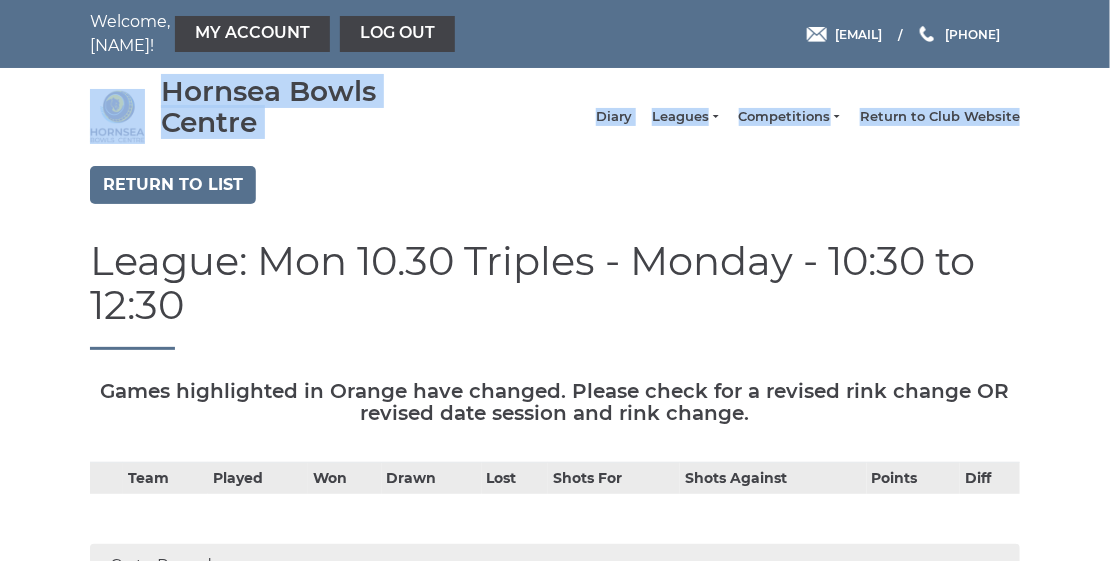 drag, startPoint x: 1109, startPoint y: 64, endPoint x: 1141, endPoint y: 164, distance: 104.99524 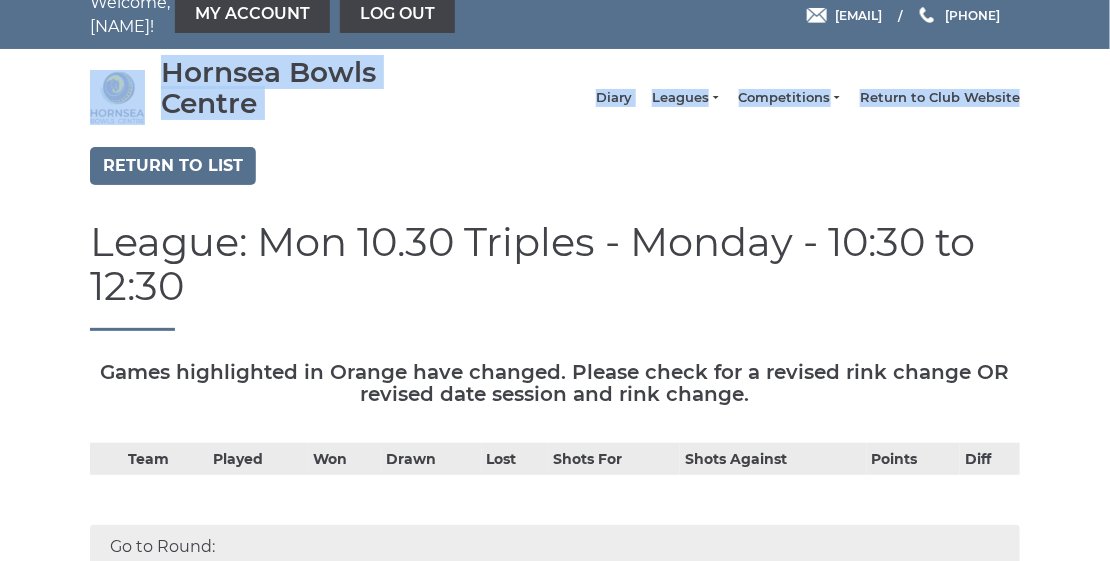scroll, scrollTop: 0, scrollLeft: 0, axis: both 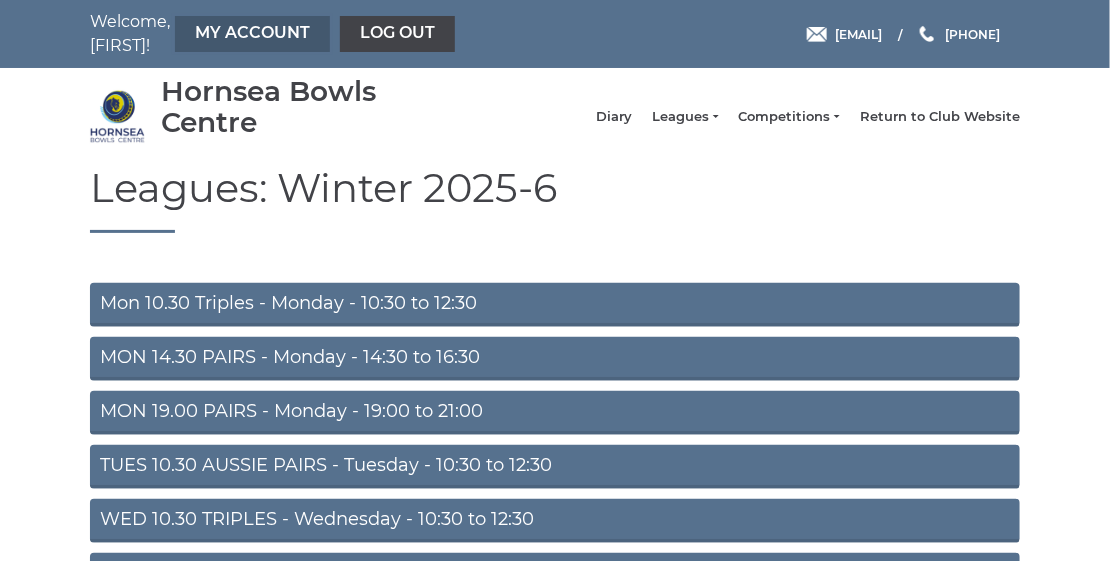 click on "My Account" at bounding box center [252, 34] 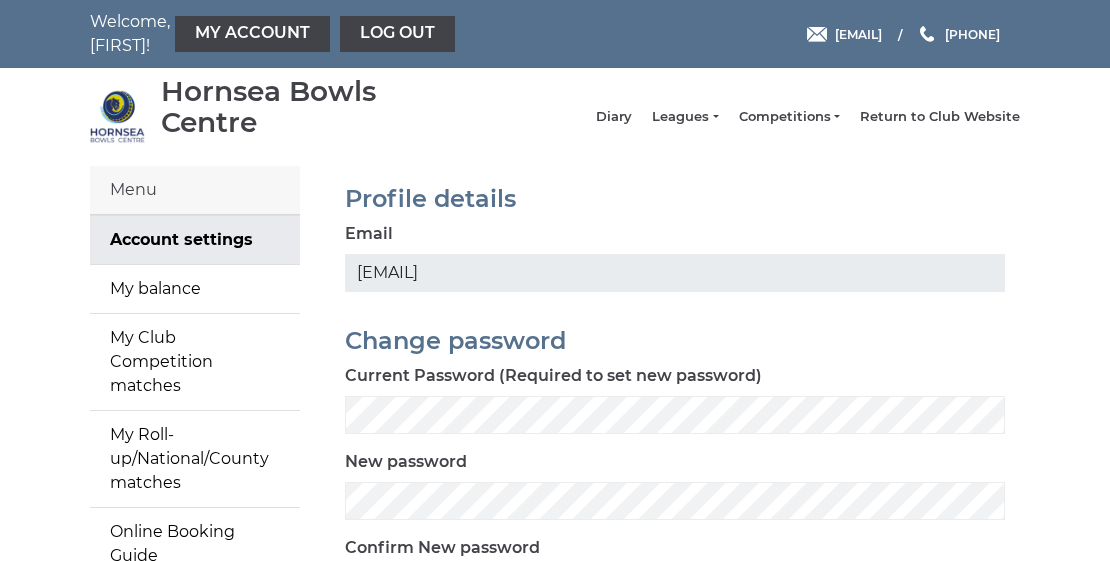 scroll, scrollTop: 0, scrollLeft: 0, axis: both 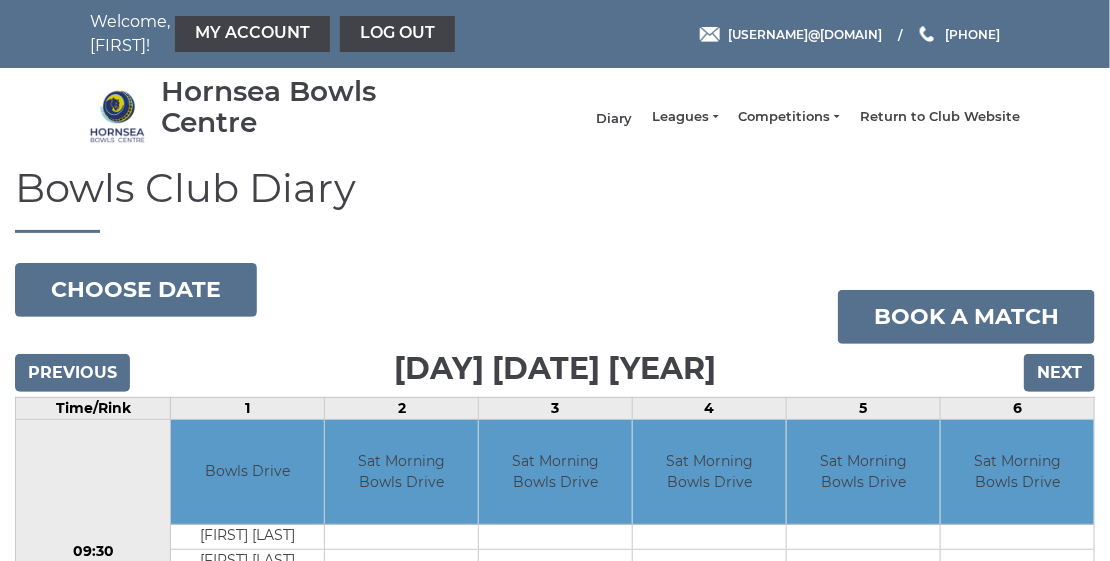 click on "Diary" at bounding box center (614, 119) 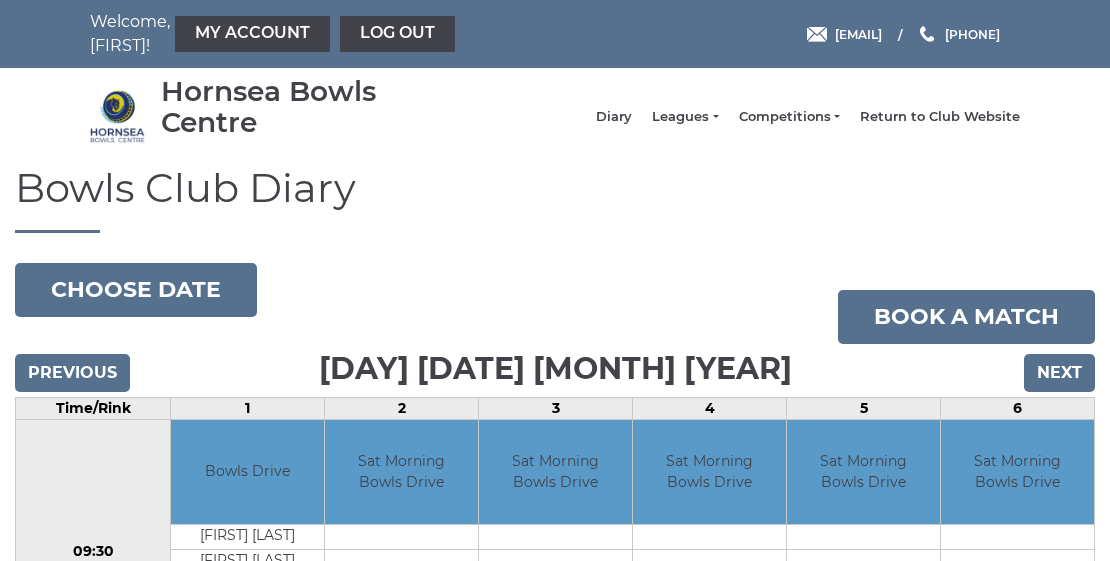scroll, scrollTop: 0, scrollLeft: 0, axis: both 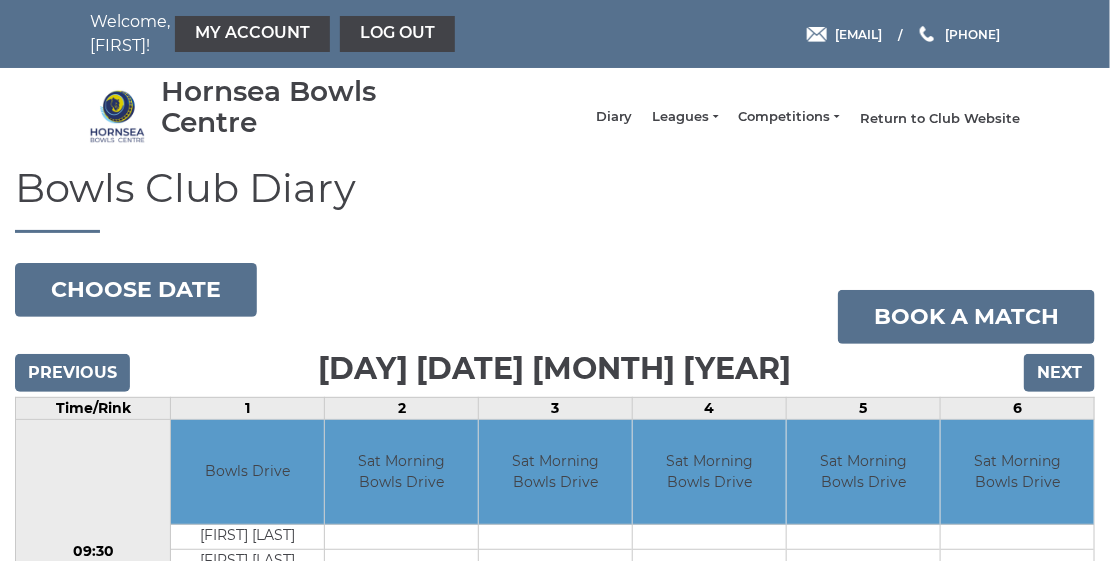 click on "Return to Club Website" at bounding box center (940, 119) 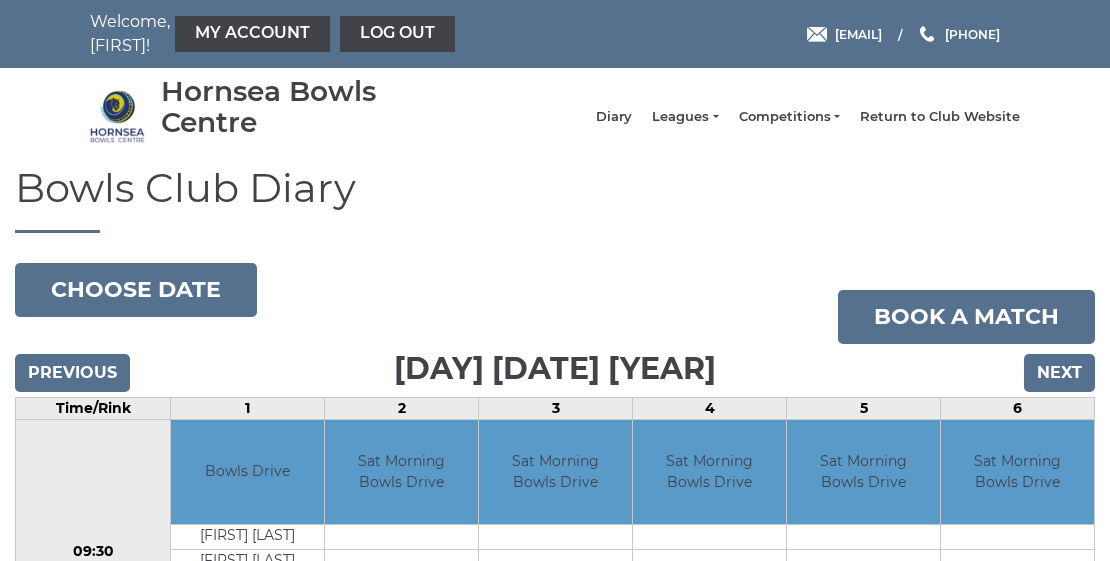 scroll, scrollTop: 0, scrollLeft: 0, axis: both 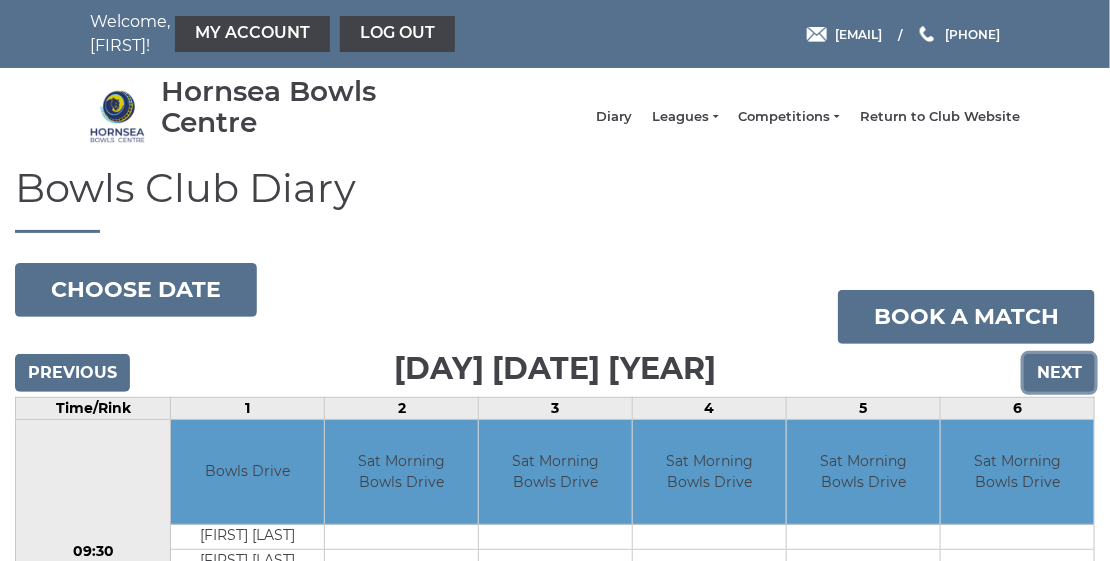 click on "Next" at bounding box center (1059, 373) 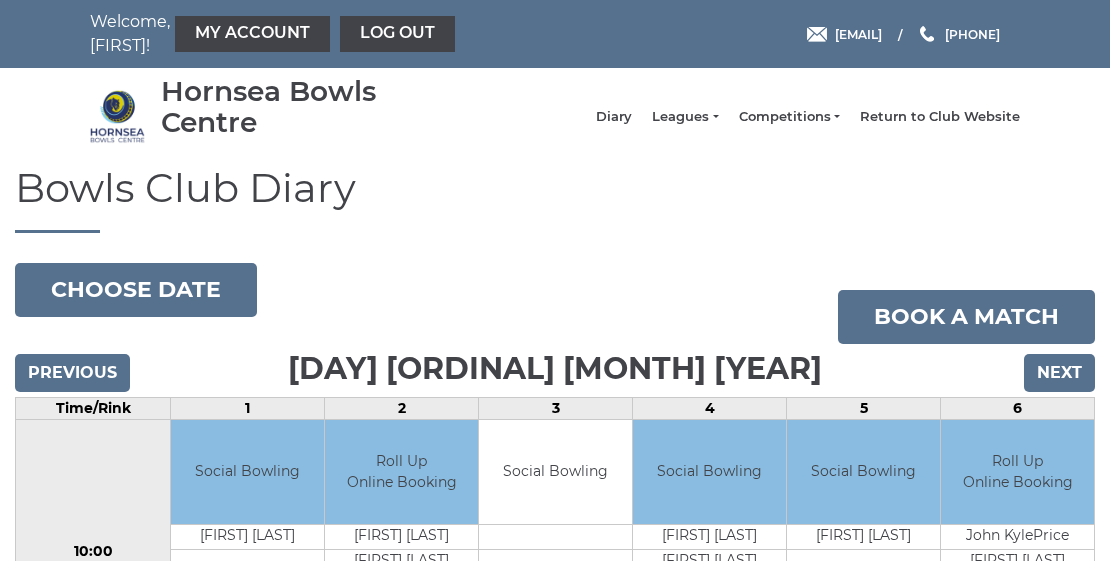 scroll, scrollTop: 0, scrollLeft: 0, axis: both 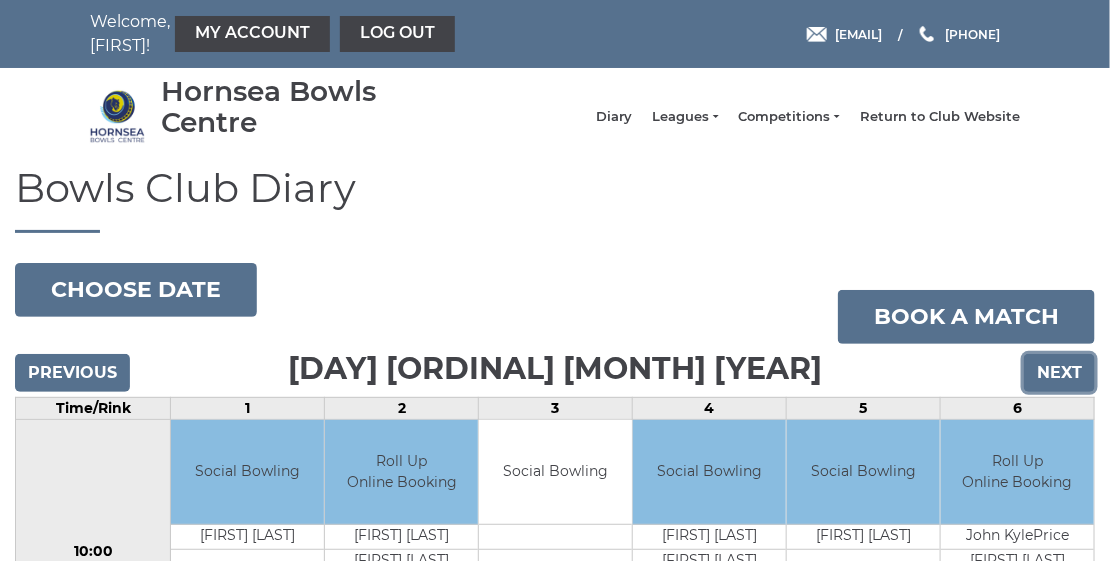 click on "Next" at bounding box center (1059, 373) 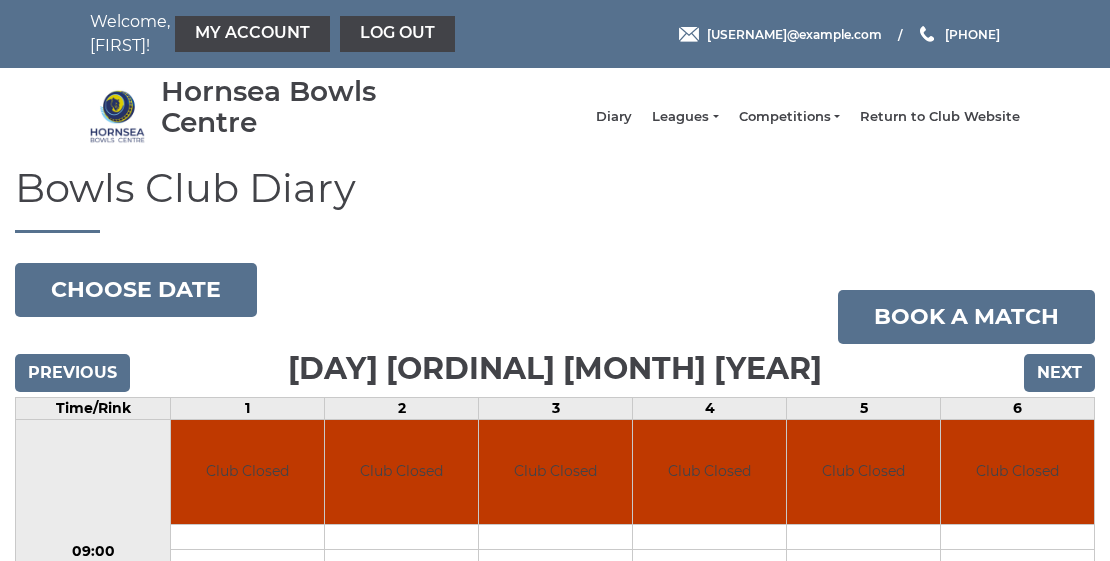 scroll, scrollTop: 0, scrollLeft: 0, axis: both 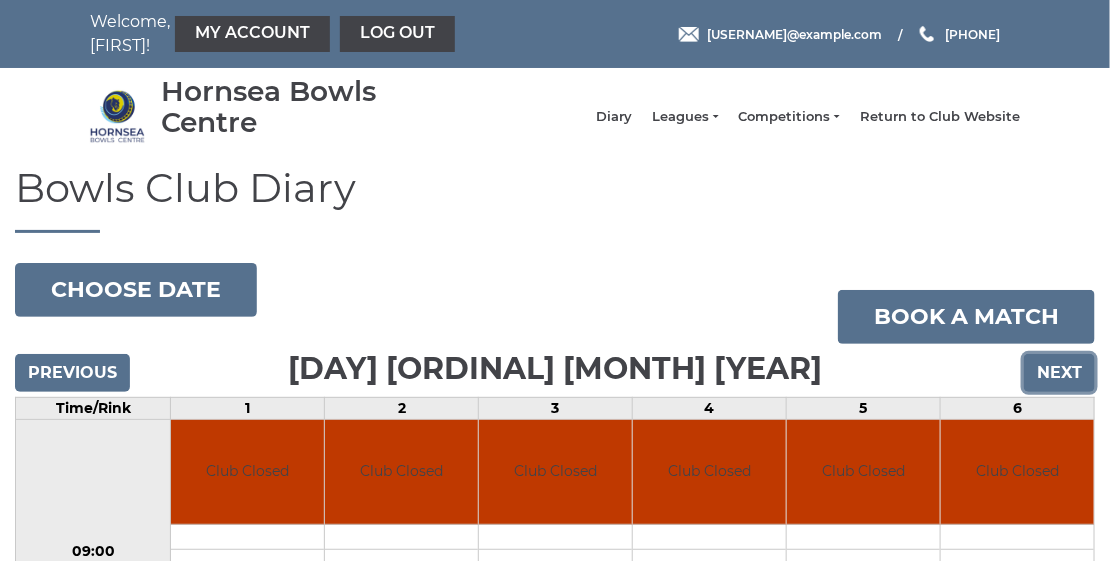 click on "Next" at bounding box center [1059, 373] 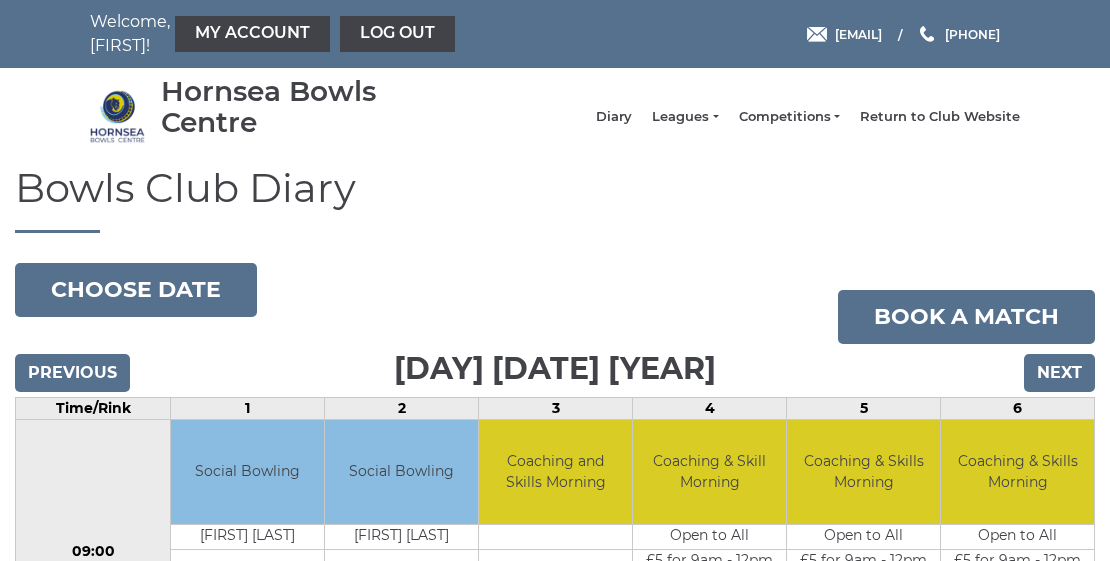 scroll, scrollTop: 0, scrollLeft: 0, axis: both 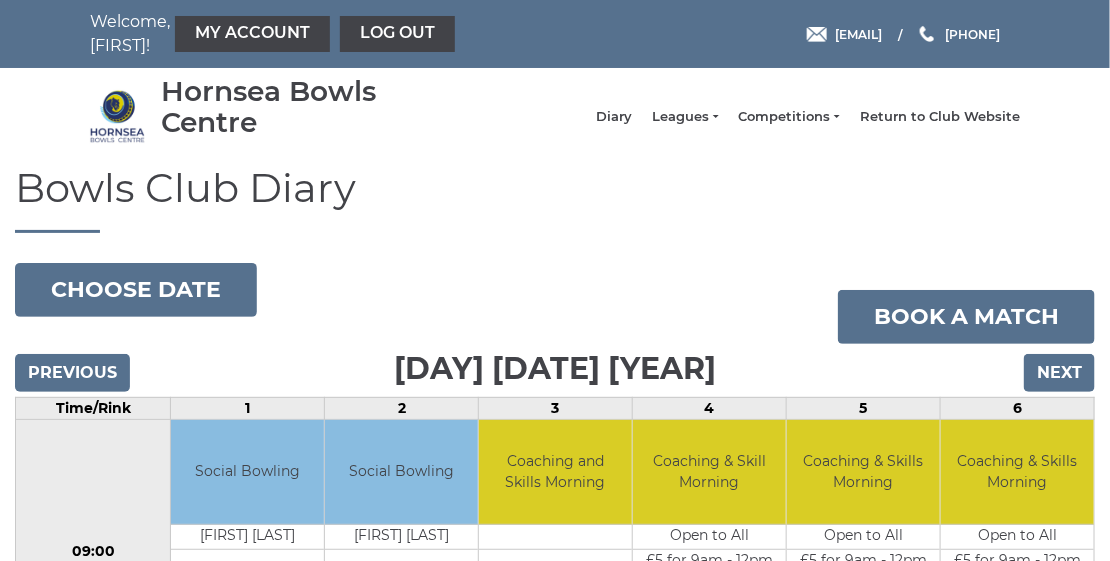 click on "Next" at bounding box center (1059, 373) 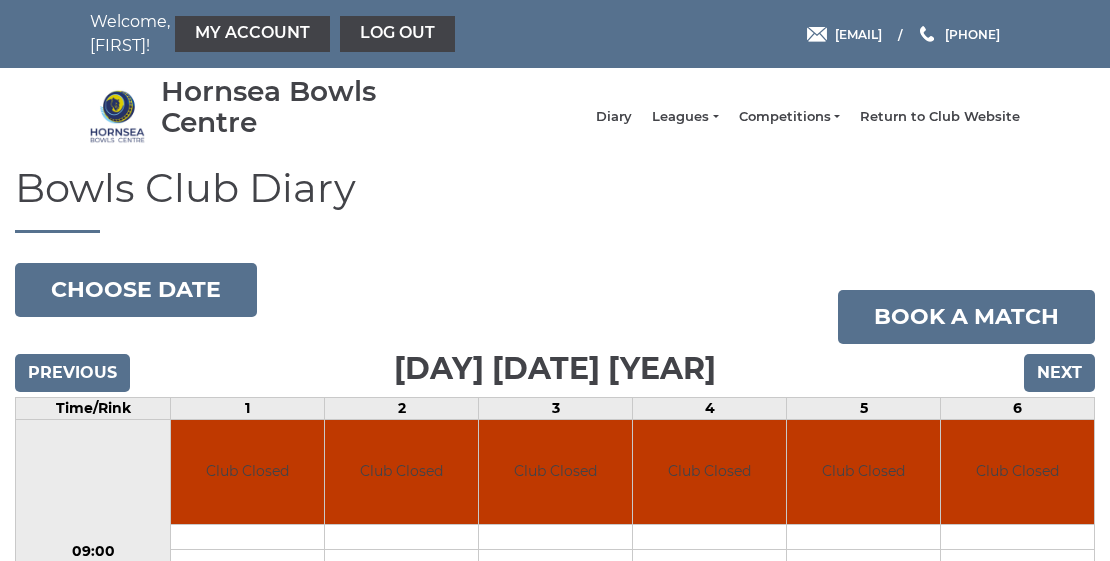 scroll, scrollTop: 0, scrollLeft: 0, axis: both 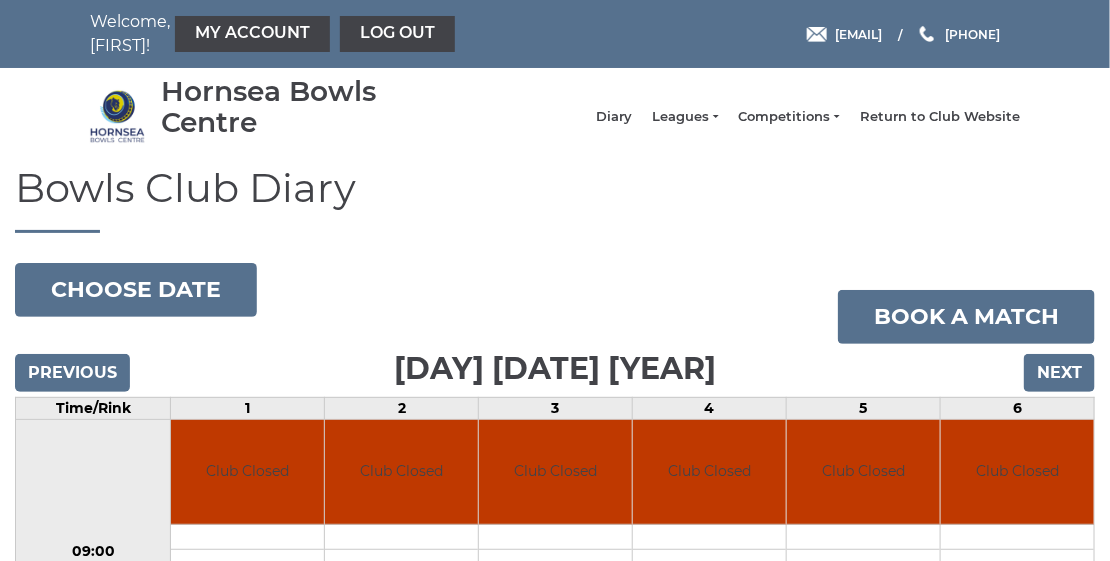 click on "Next" at bounding box center (1059, 373) 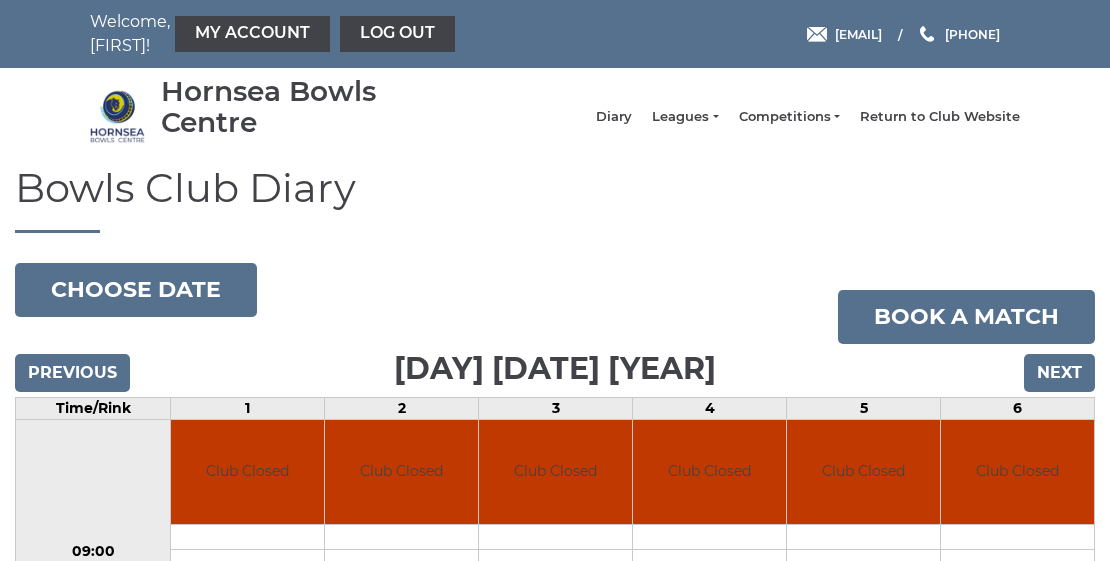 scroll, scrollTop: 0, scrollLeft: 0, axis: both 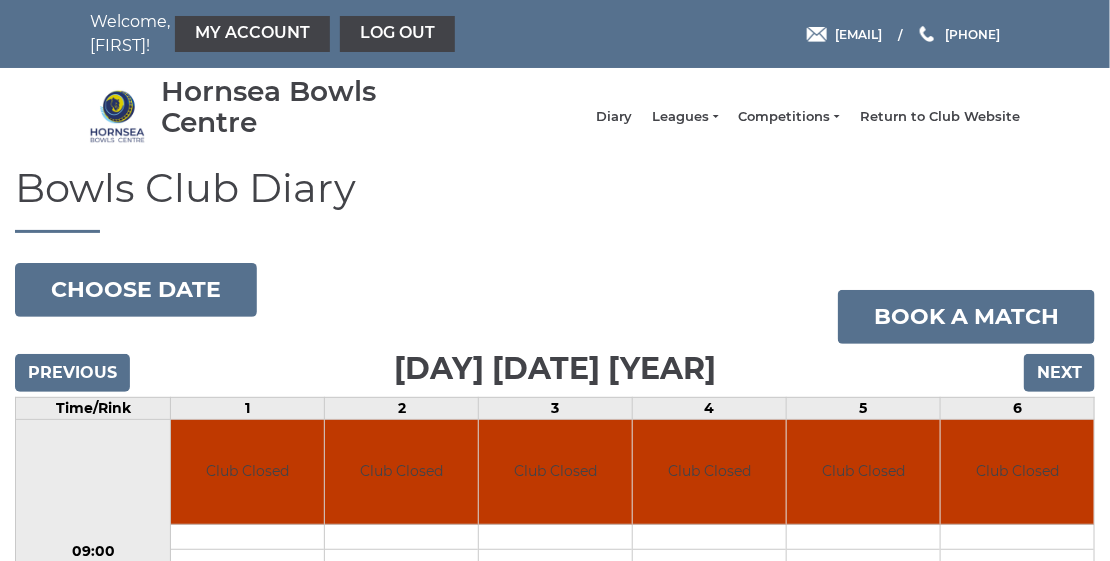click on "Next" at bounding box center (1059, 373) 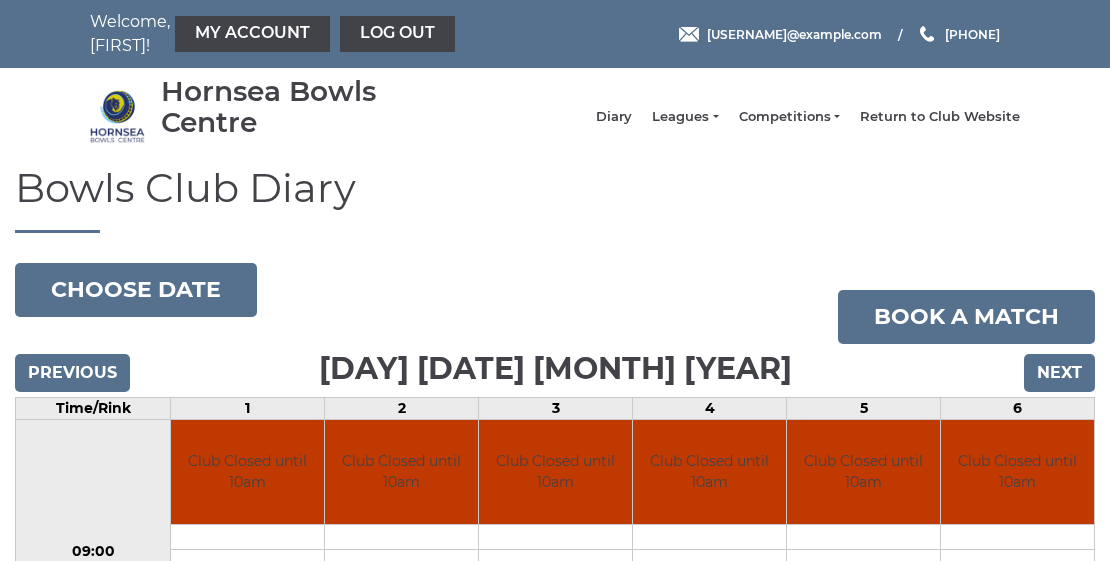 scroll, scrollTop: 0, scrollLeft: 0, axis: both 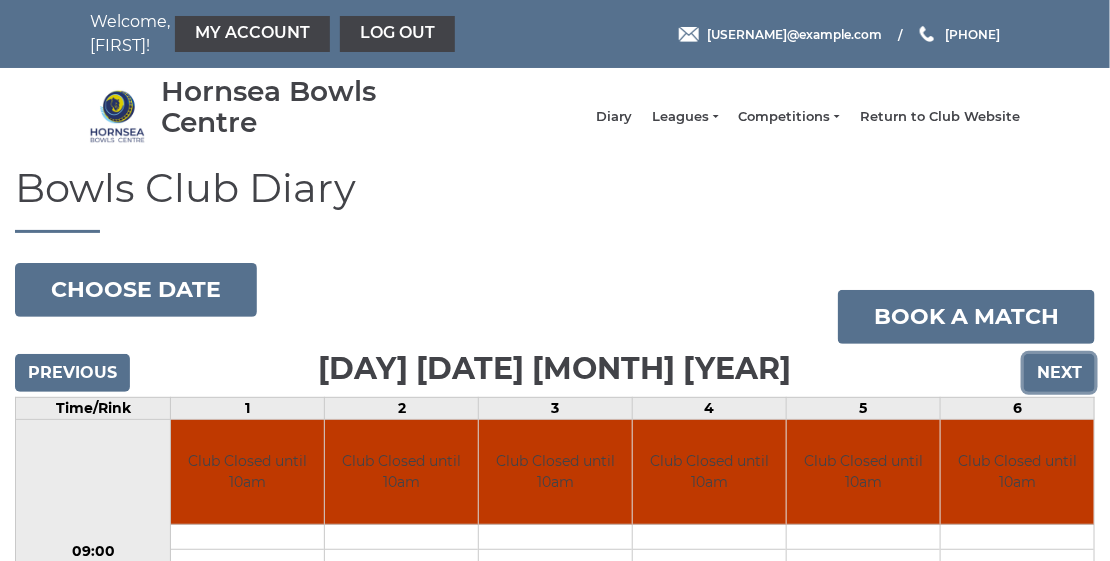 click on "Next" at bounding box center [1059, 373] 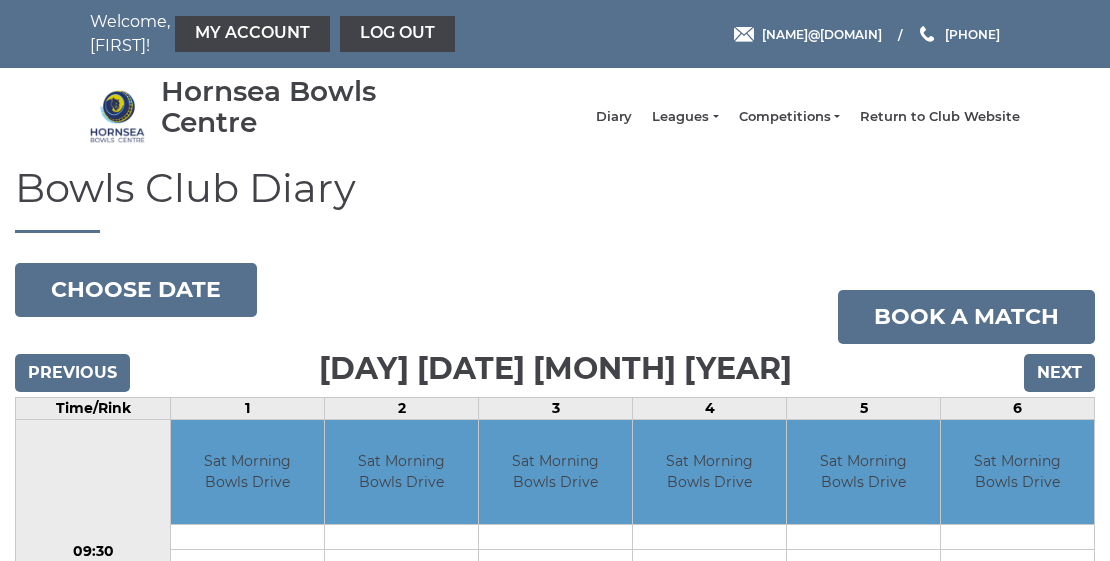 scroll, scrollTop: 0, scrollLeft: 0, axis: both 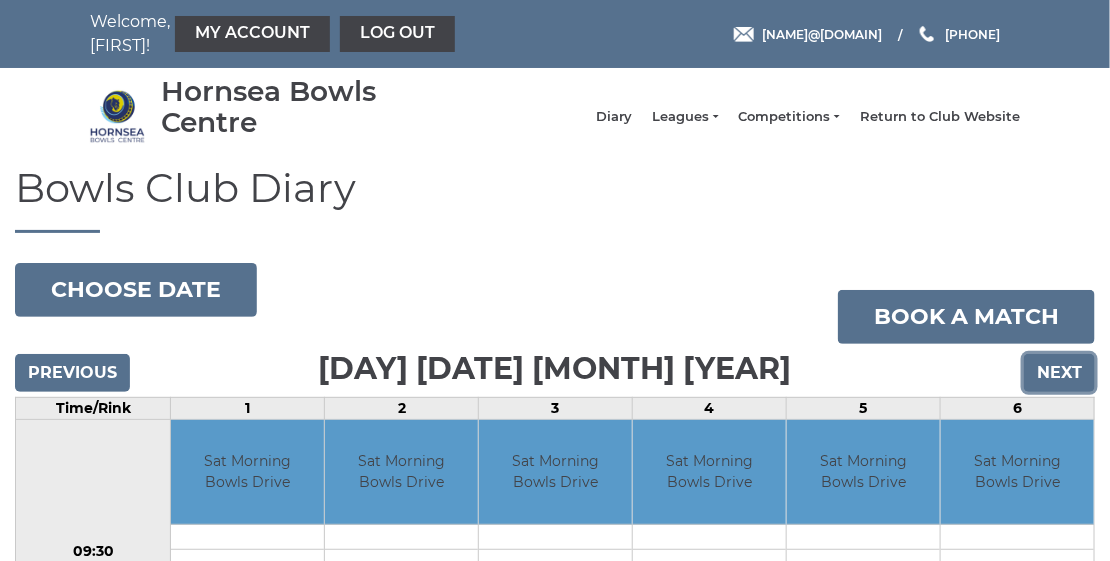 click on "Next" at bounding box center [1059, 373] 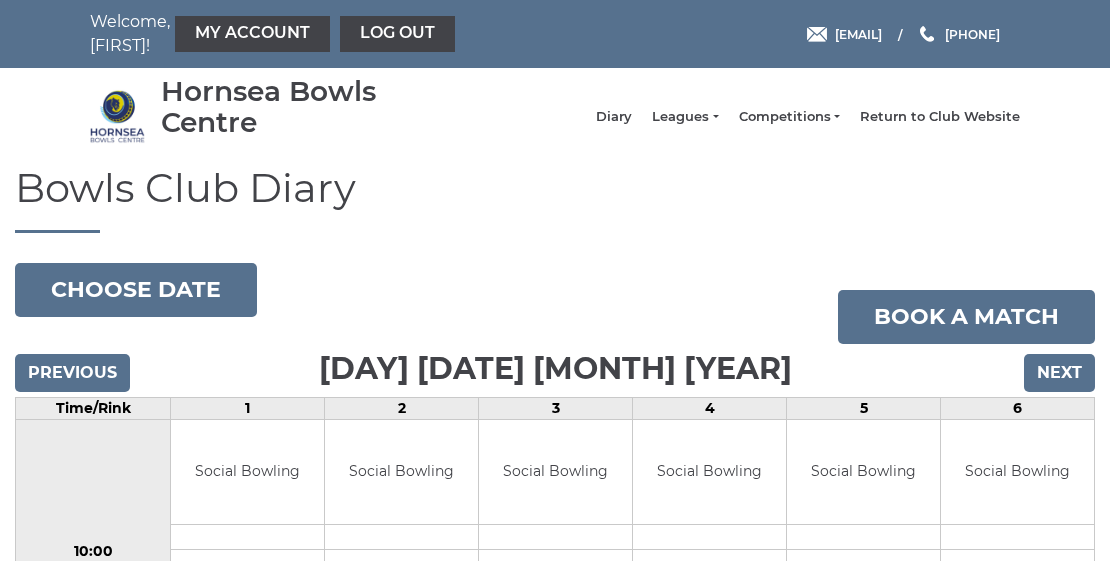 scroll, scrollTop: 0, scrollLeft: 0, axis: both 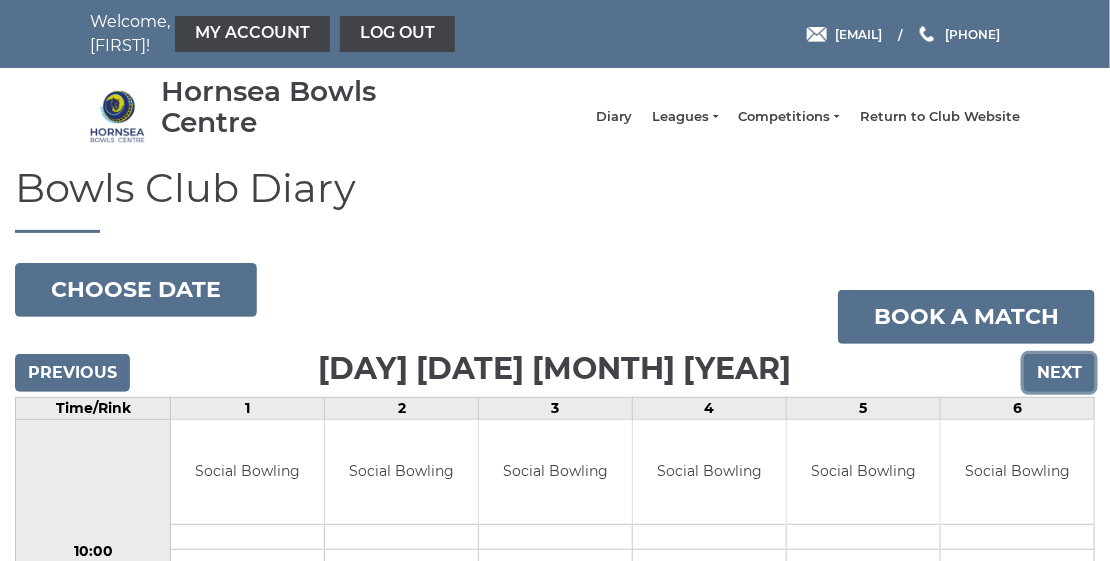 click on "Next" at bounding box center (1059, 373) 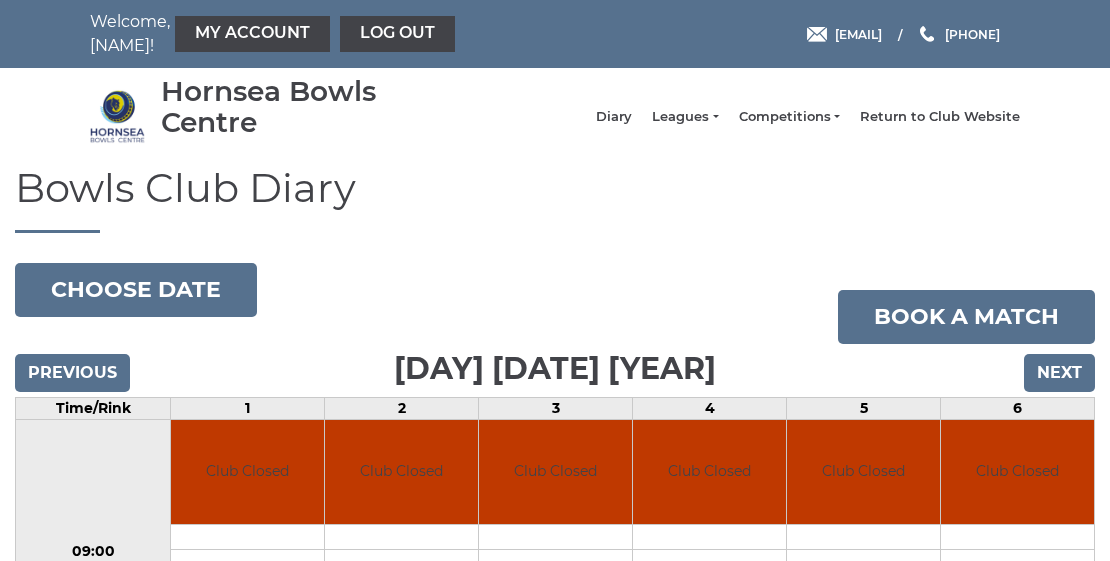 scroll, scrollTop: 0, scrollLeft: 0, axis: both 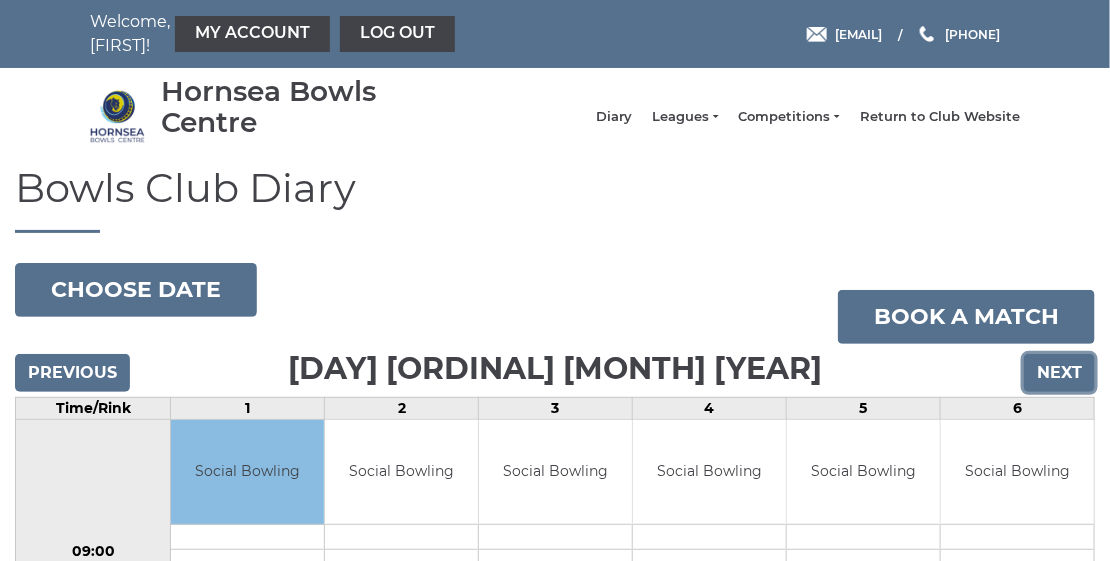 click on "Next" at bounding box center [1059, 373] 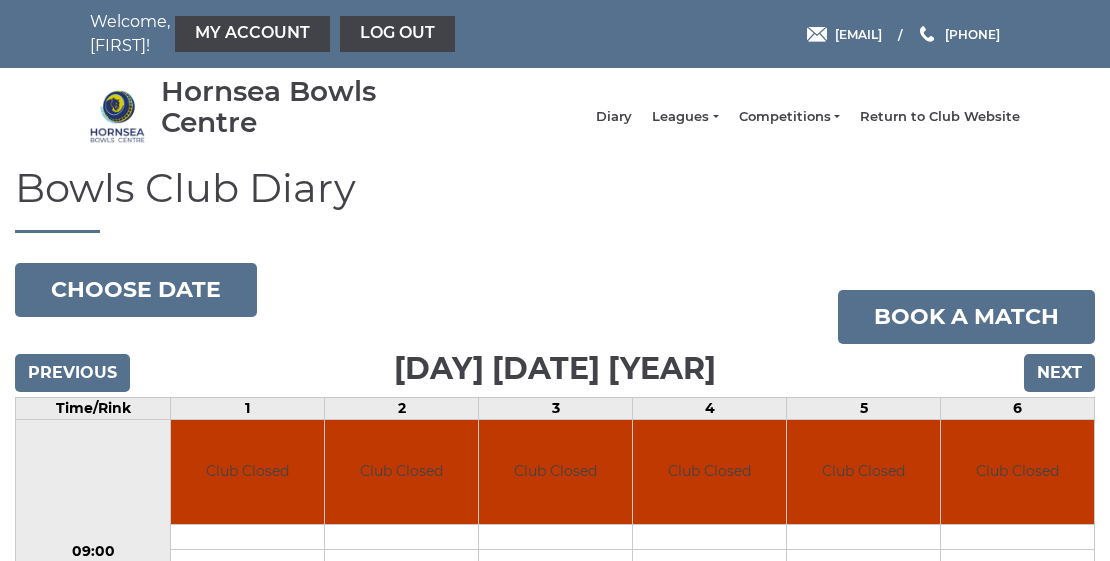 scroll, scrollTop: 0, scrollLeft: 0, axis: both 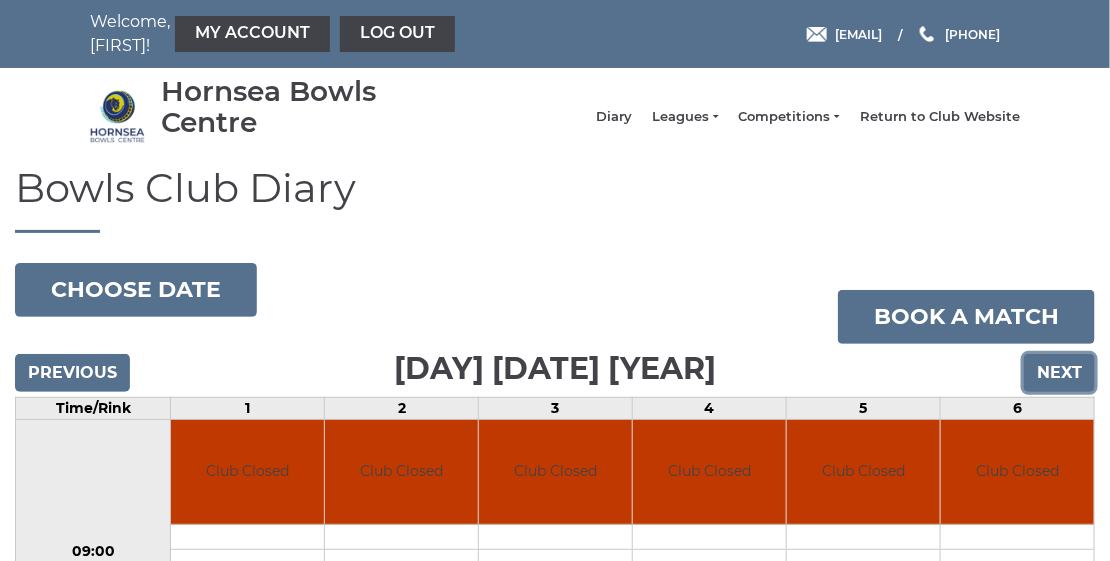 click on "Next" at bounding box center (1059, 373) 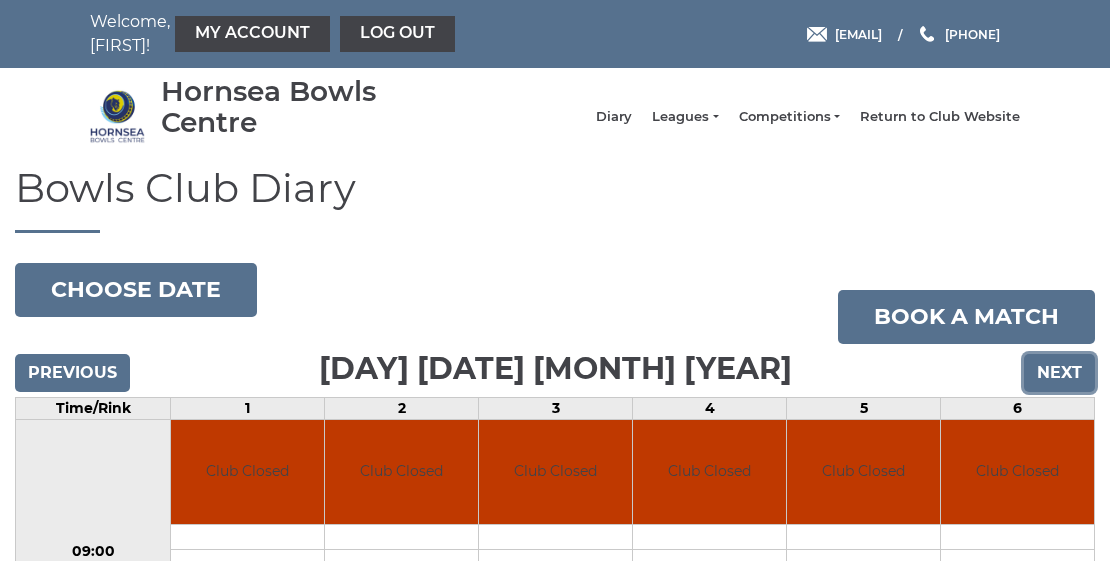 scroll, scrollTop: 0, scrollLeft: 0, axis: both 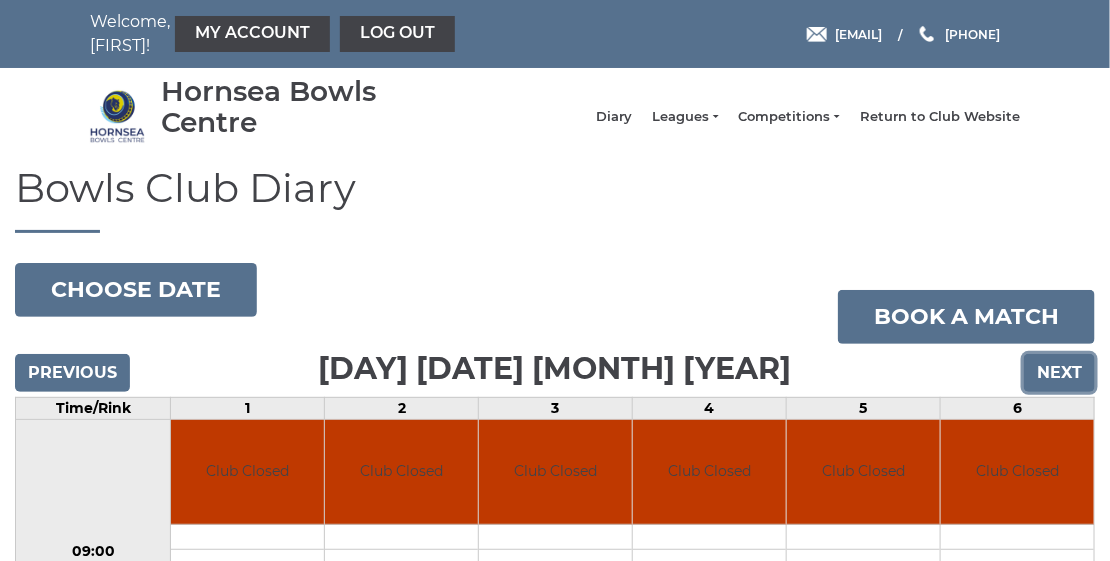 click on "Next" at bounding box center (1059, 373) 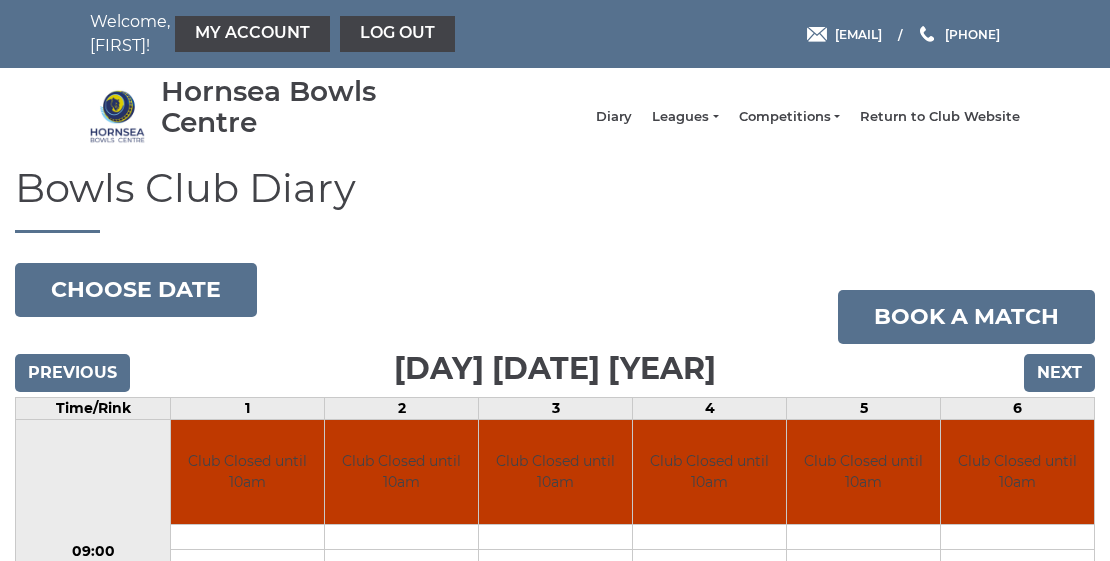 scroll, scrollTop: 0, scrollLeft: 0, axis: both 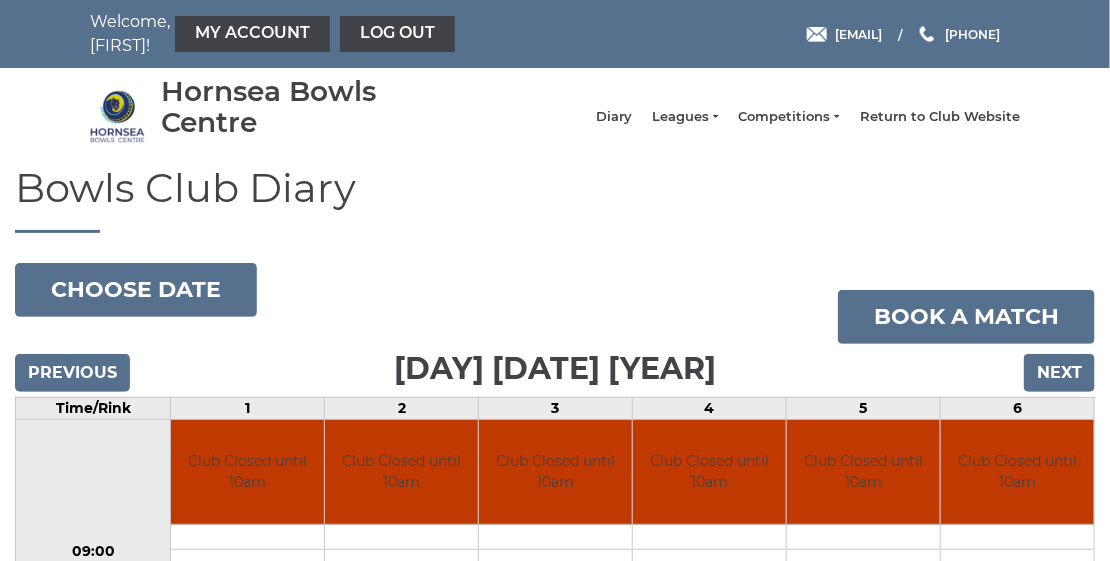 click on "Next" at bounding box center [1059, 373] 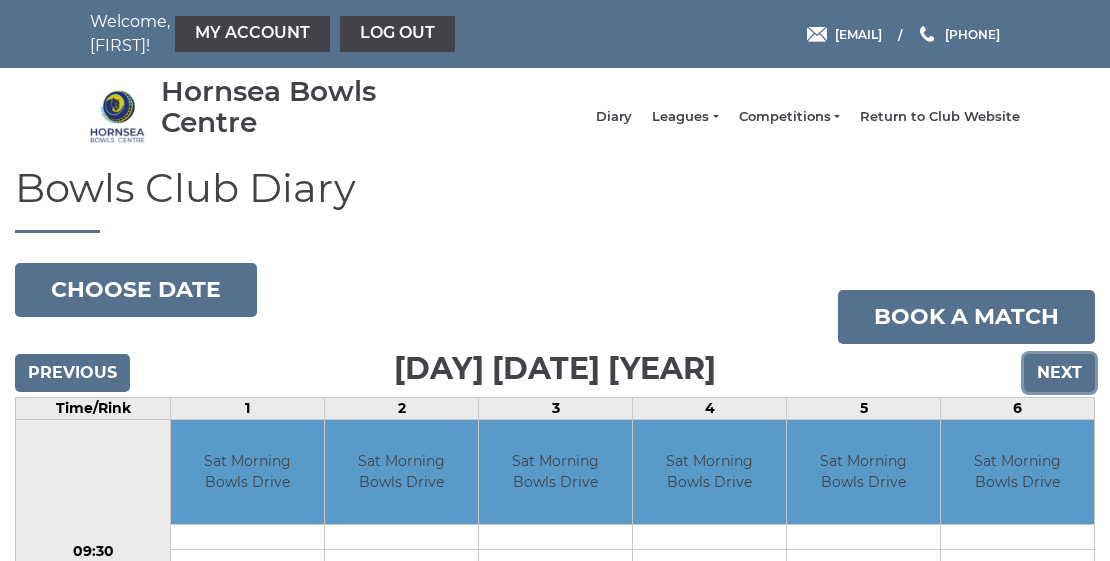 scroll, scrollTop: 0, scrollLeft: 0, axis: both 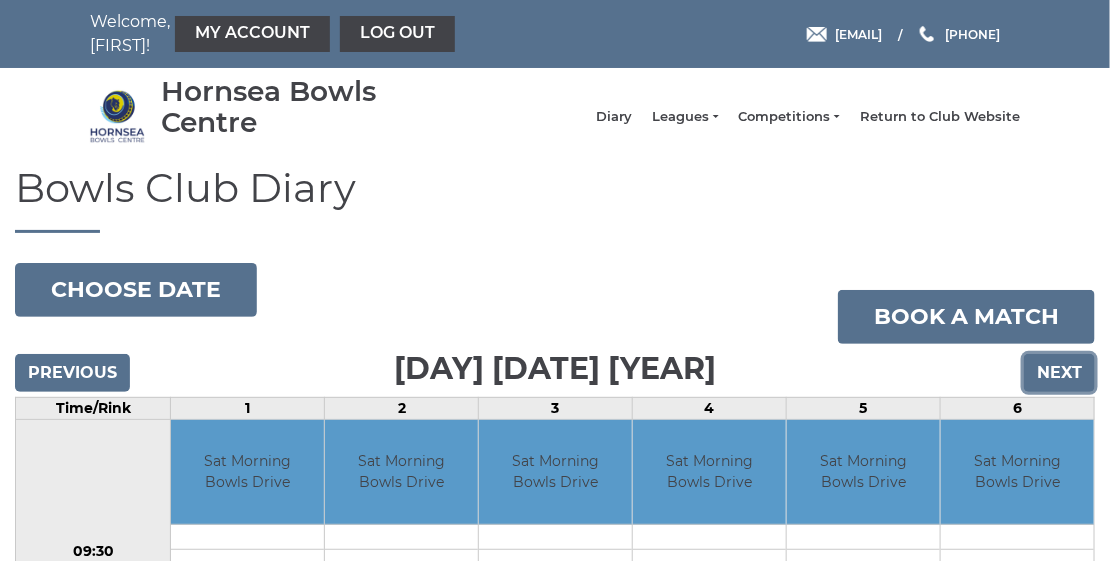 click on "Next" at bounding box center (1059, 373) 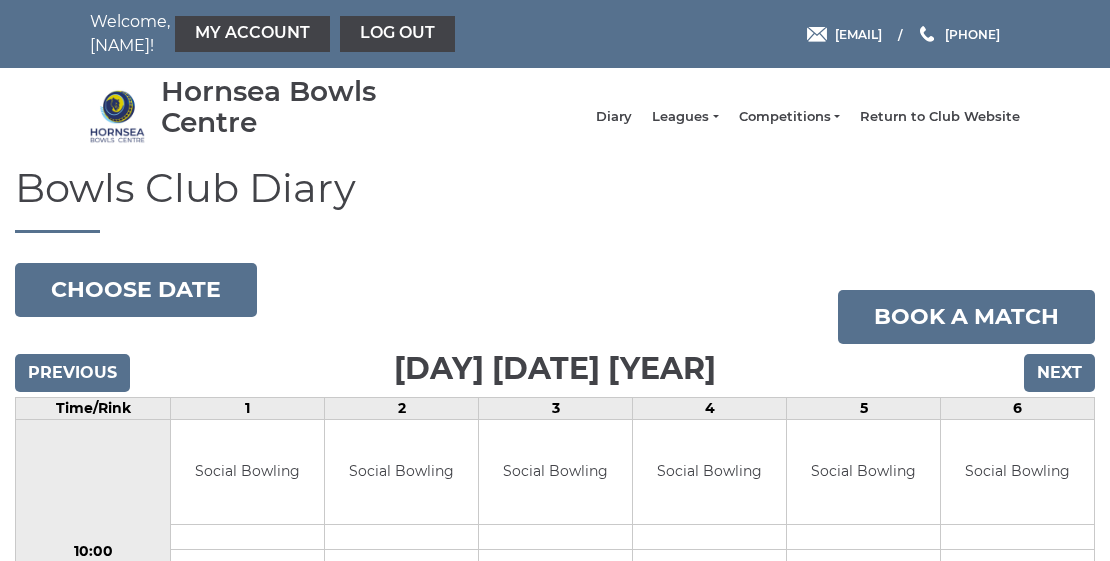 scroll, scrollTop: 0, scrollLeft: 0, axis: both 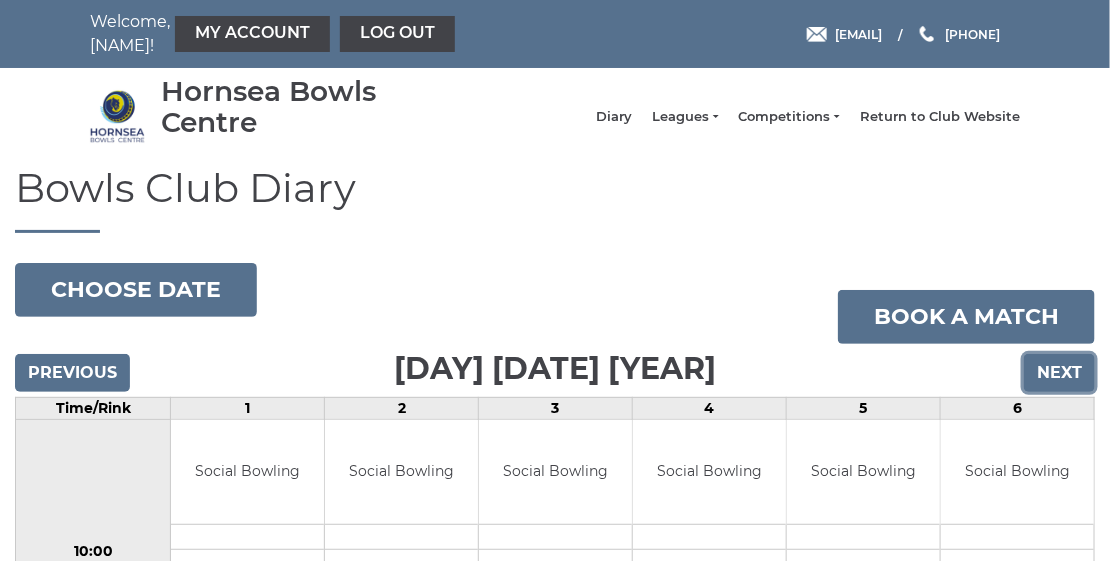 click on "Next" at bounding box center (1059, 373) 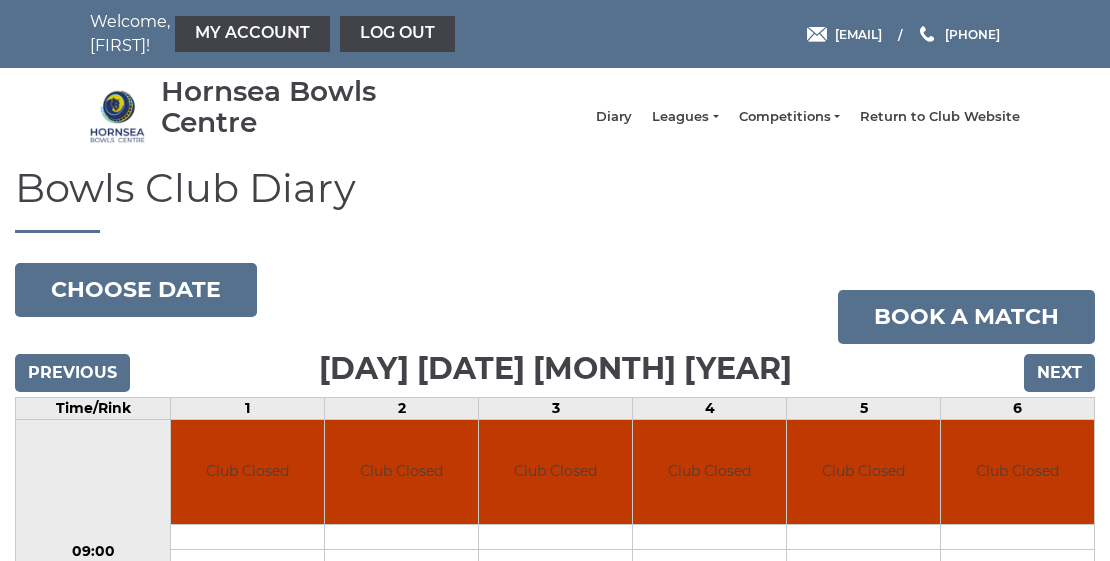 scroll, scrollTop: 0, scrollLeft: 0, axis: both 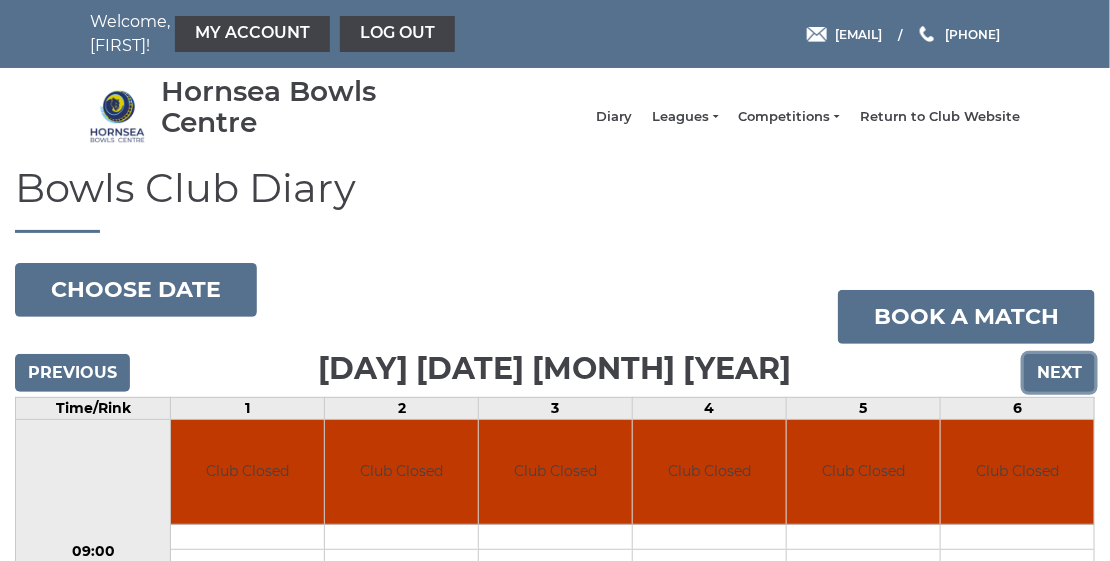 click on "Next" at bounding box center (1059, 373) 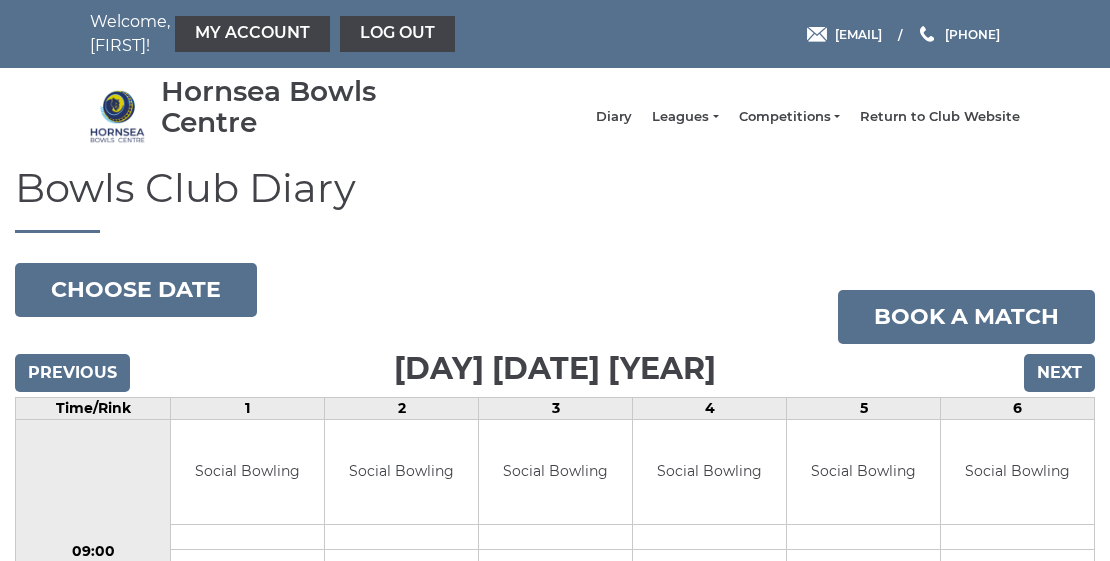 click on "Next" at bounding box center (1059, 373) 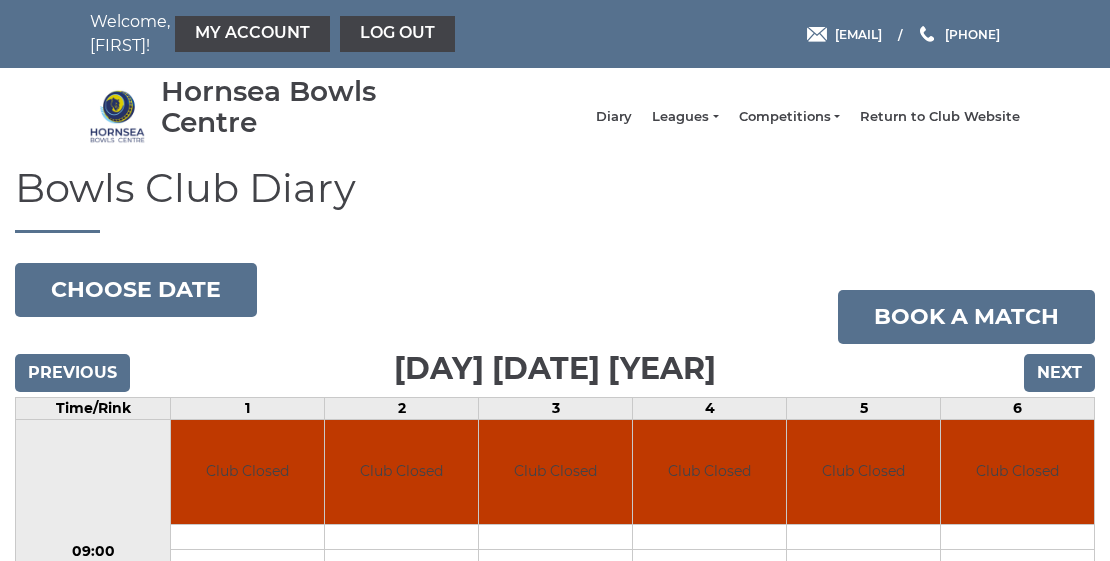 scroll, scrollTop: 0, scrollLeft: 0, axis: both 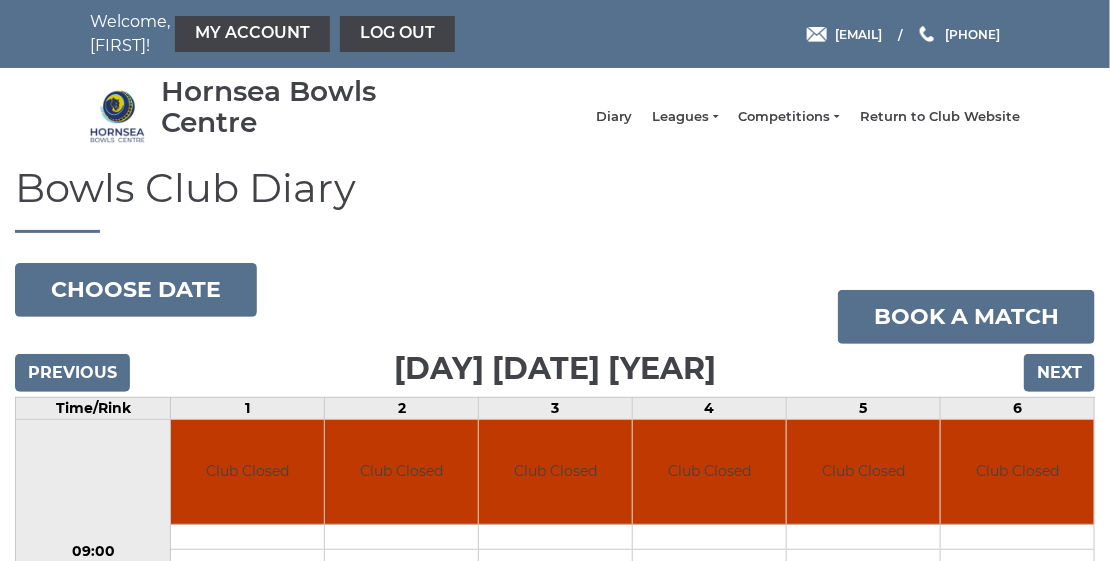 click on "Next" at bounding box center [1059, 373] 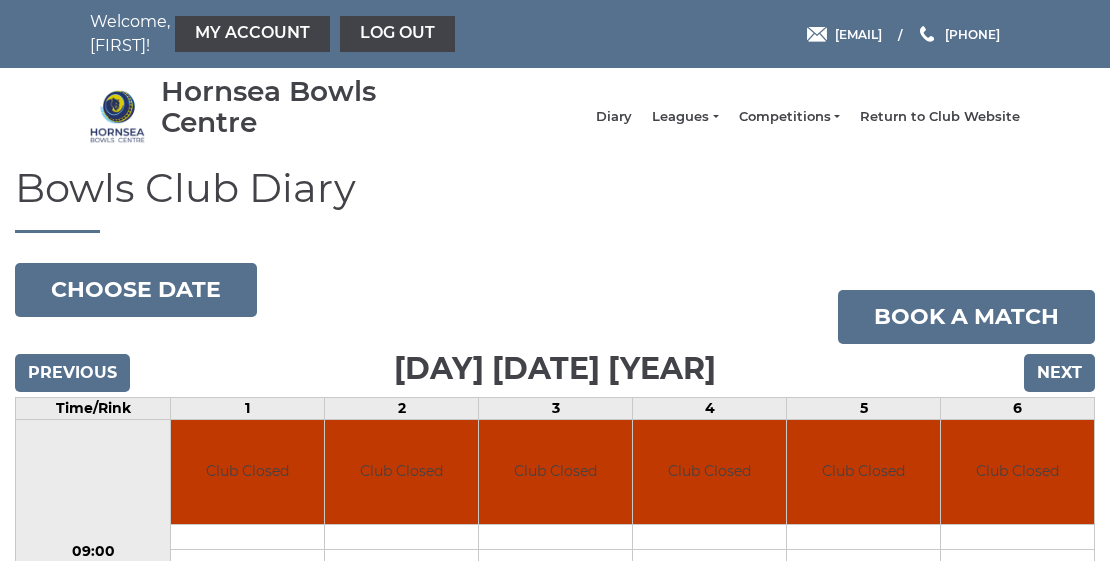 scroll, scrollTop: 0, scrollLeft: 0, axis: both 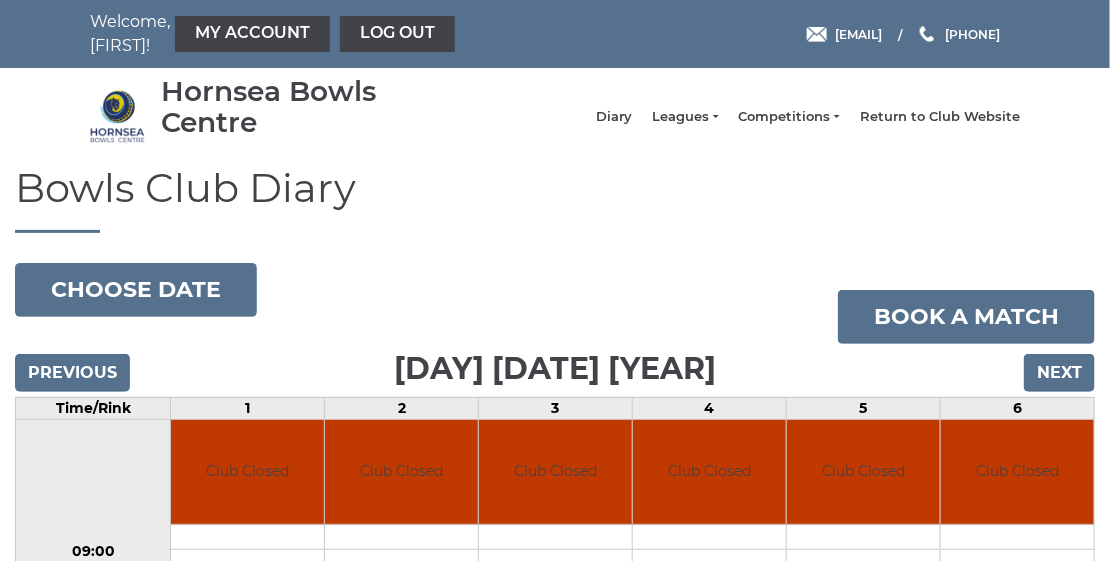 click on "Next" at bounding box center (1059, 373) 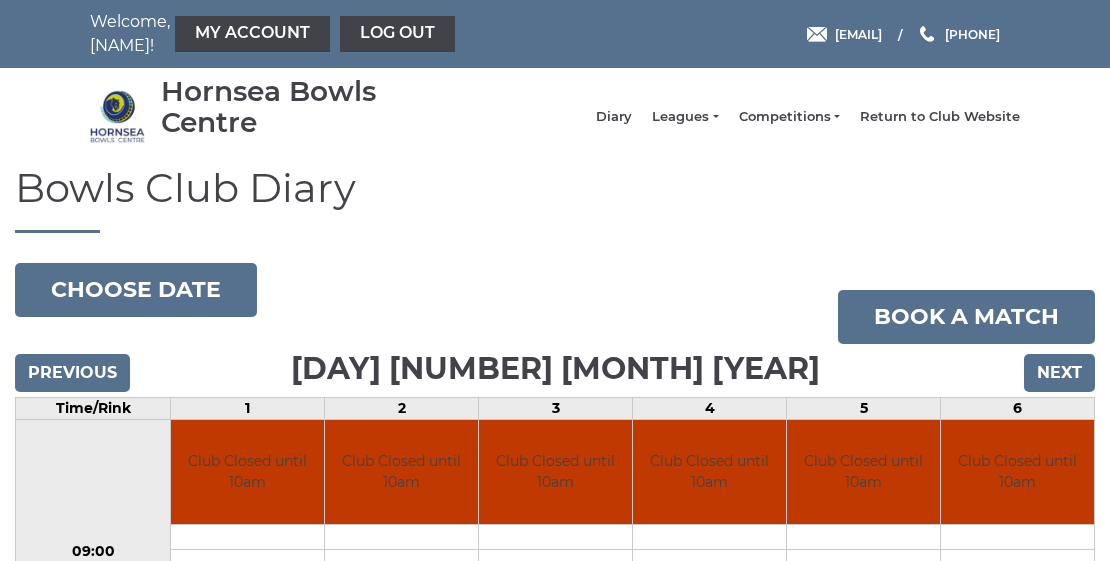 scroll, scrollTop: 0, scrollLeft: 0, axis: both 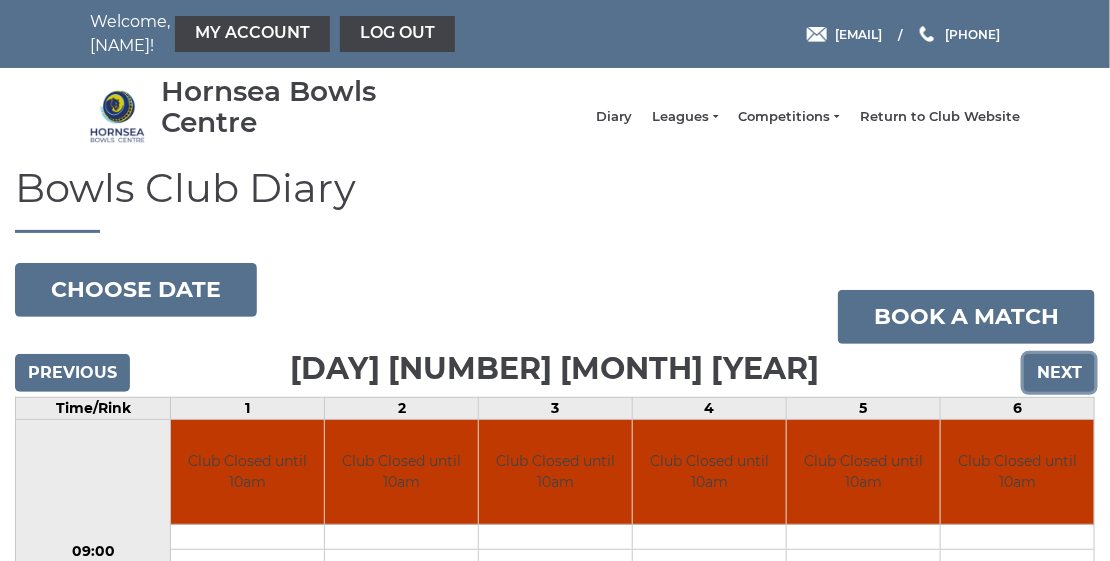 click on "Next" at bounding box center (1059, 373) 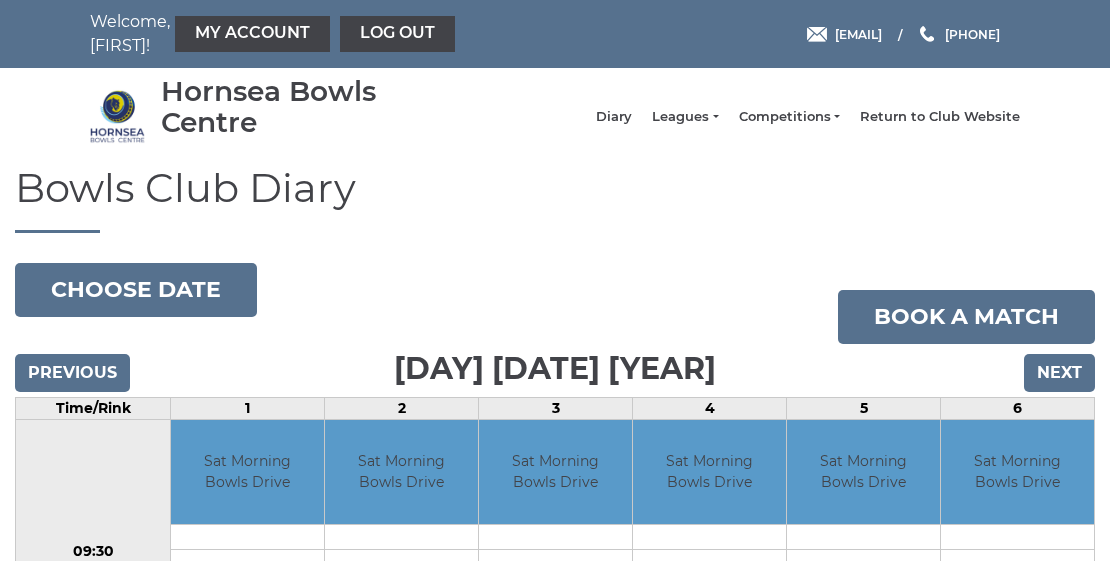 scroll, scrollTop: 0, scrollLeft: 0, axis: both 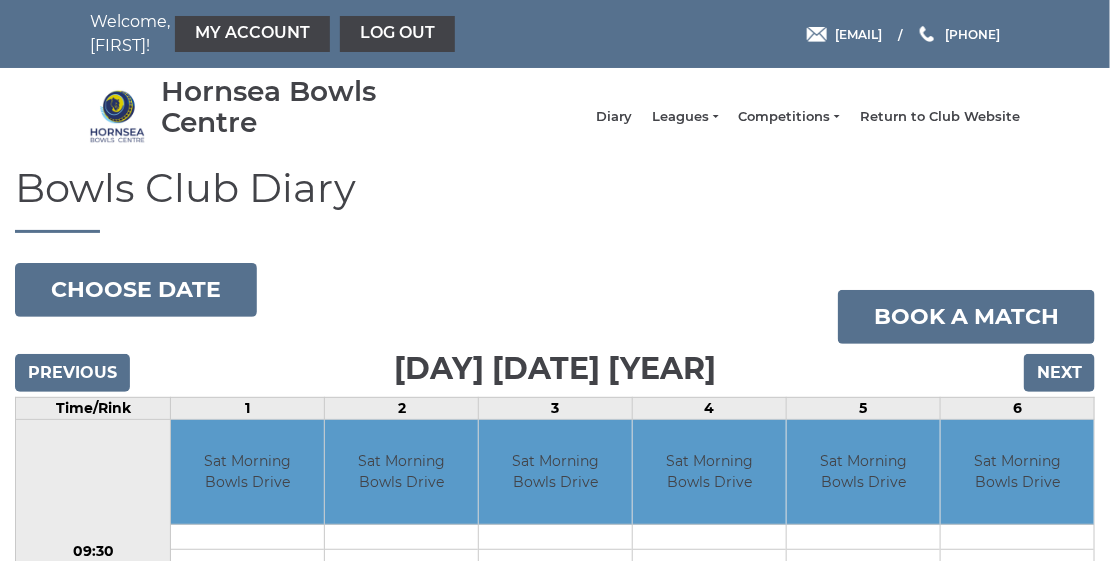 click on "Next" at bounding box center (1059, 373) 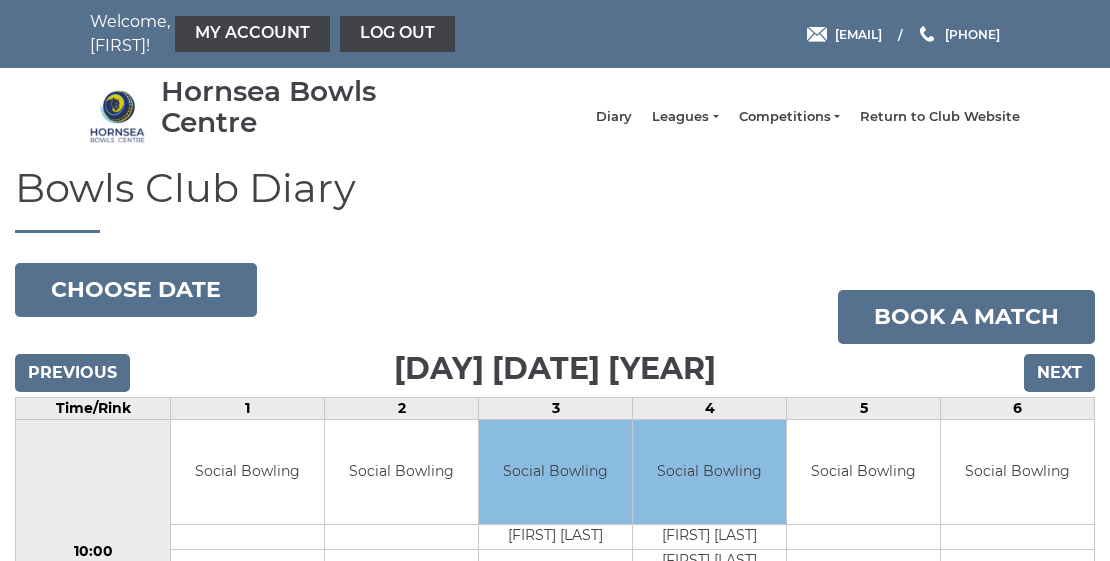 scroll, scrollTop: 0, scrollLeft: 0, axis: both 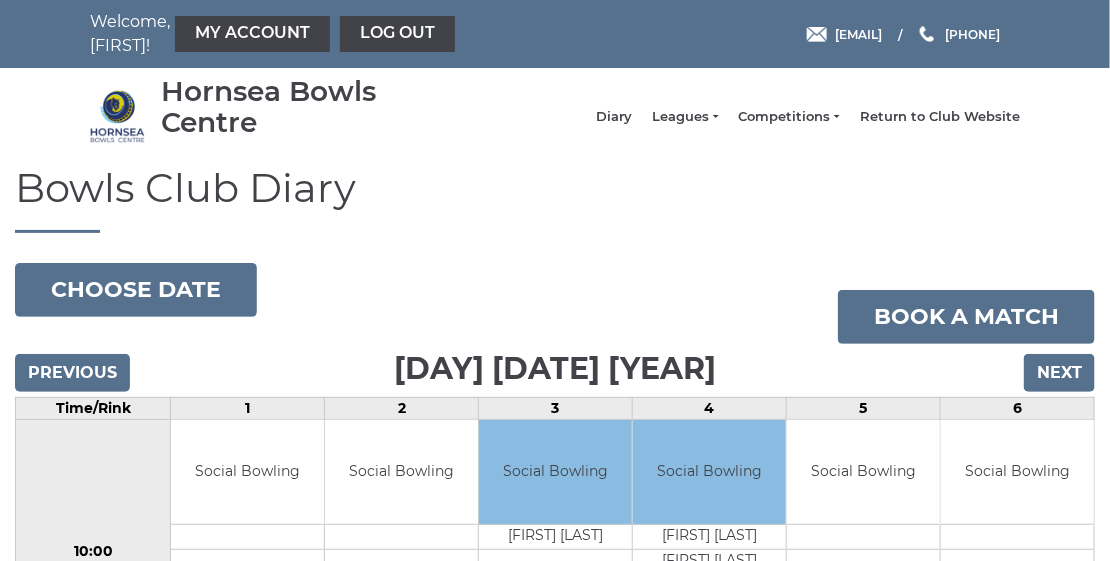click on "Next" at bounding box center (1059, 373) 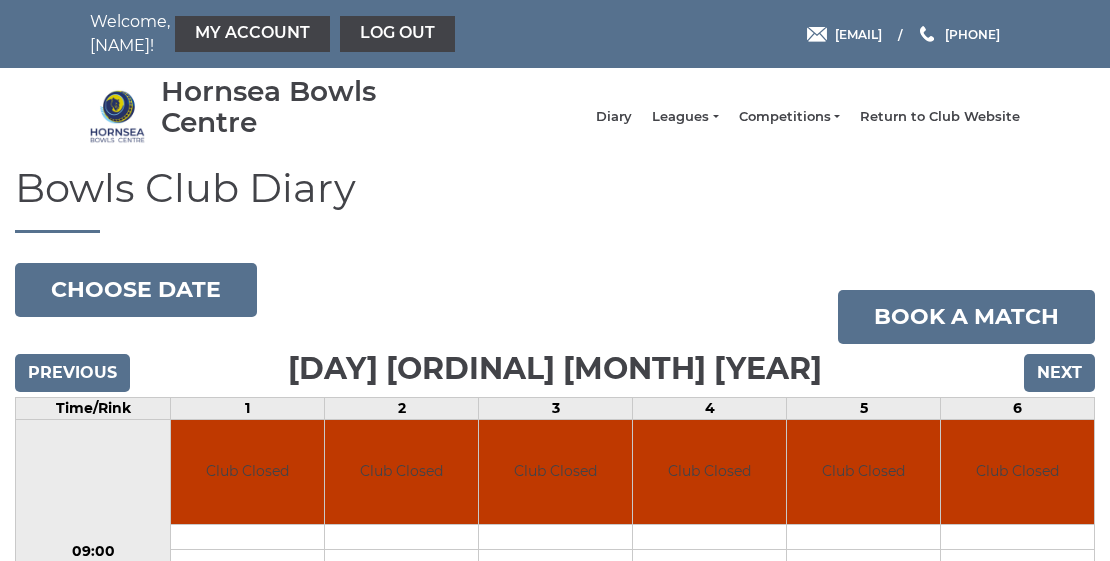 scroll, scrollTop: 0, scrollLeft: 0, axis: both 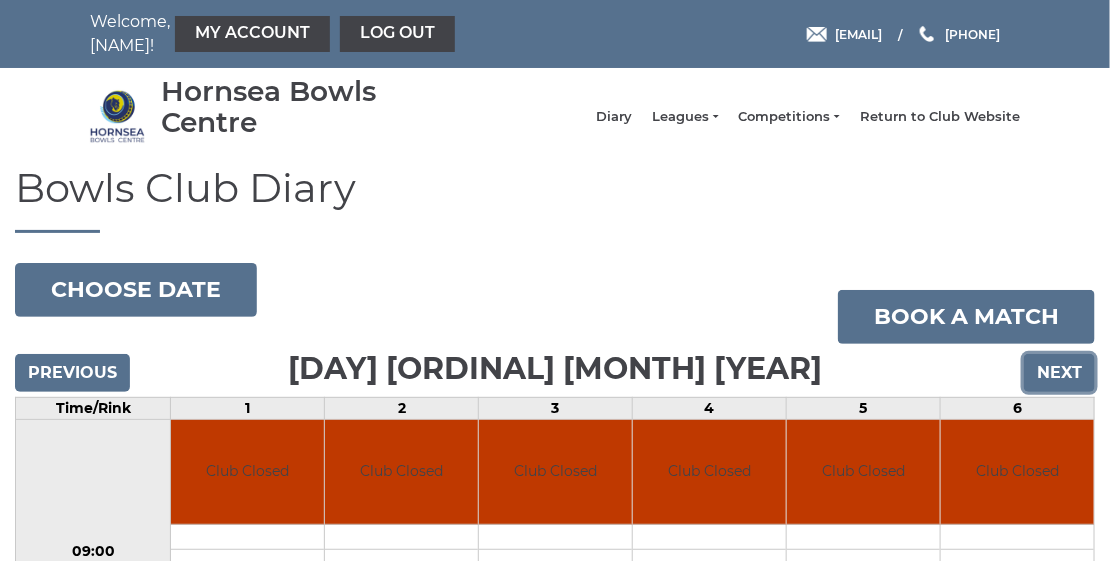 click on "Next" at bounding box center [1059, 373] 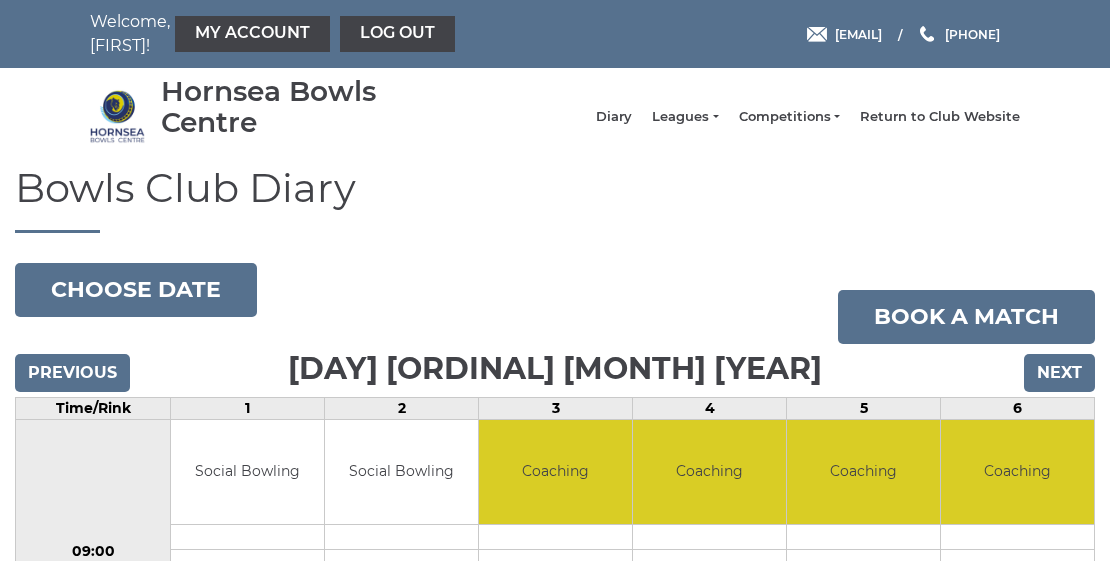 scroll, scrollTop: 0, scrollLeft: 0, axis: both 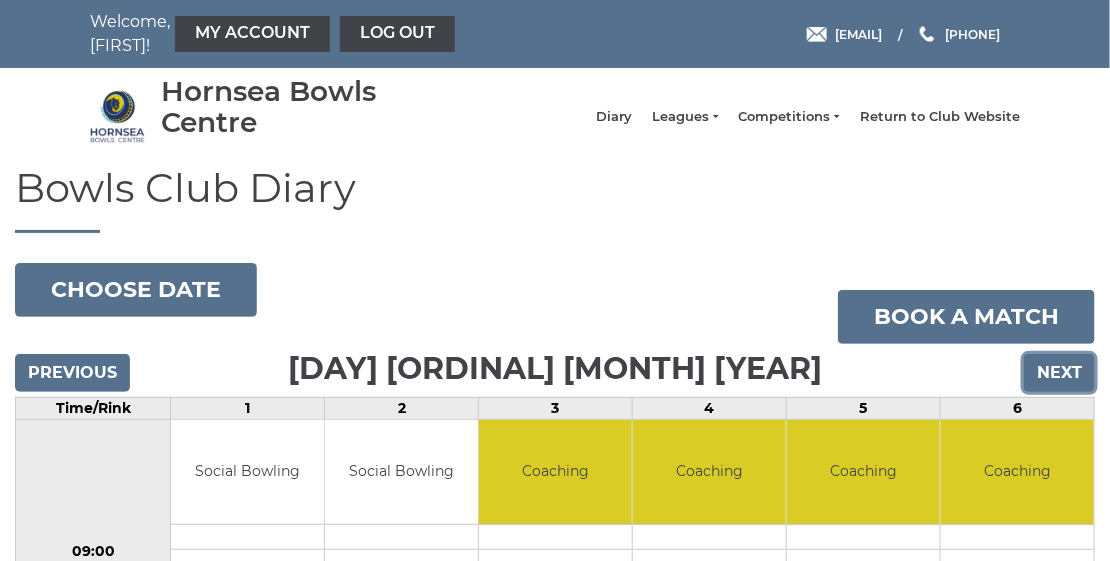 click on "Next" at bounding box center [1059, 373] 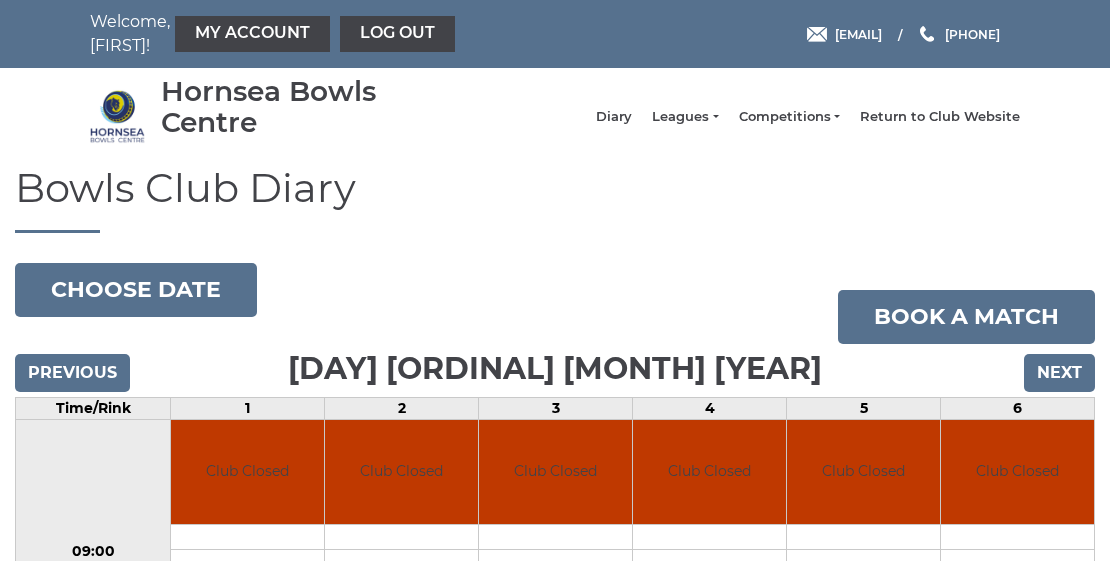 scroll, scrollTop: 0, scrollLeft: 0, axis: both 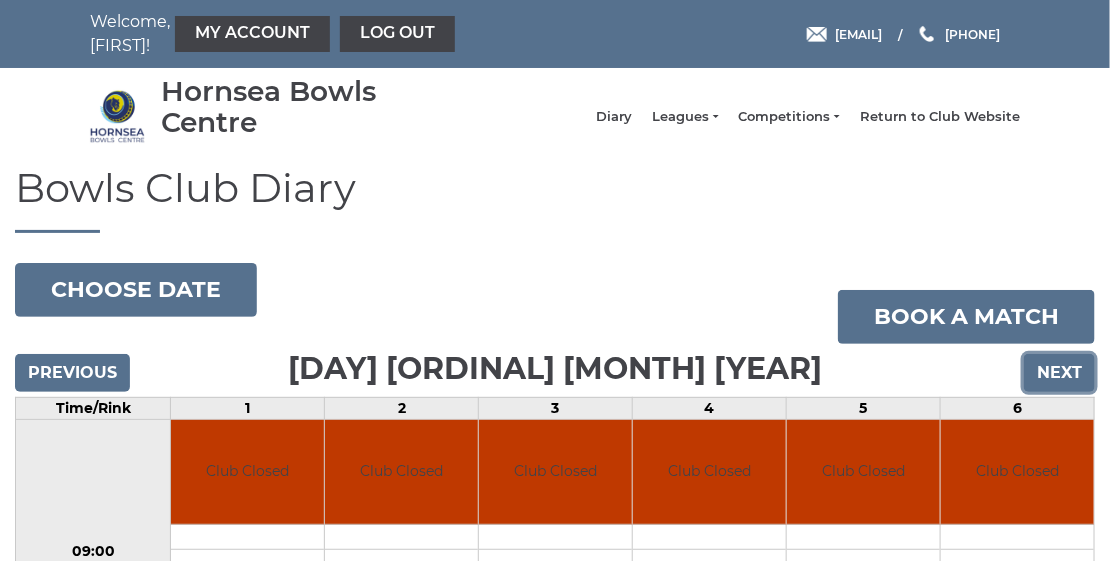click on "Next" at bounding box center (1059, 373) 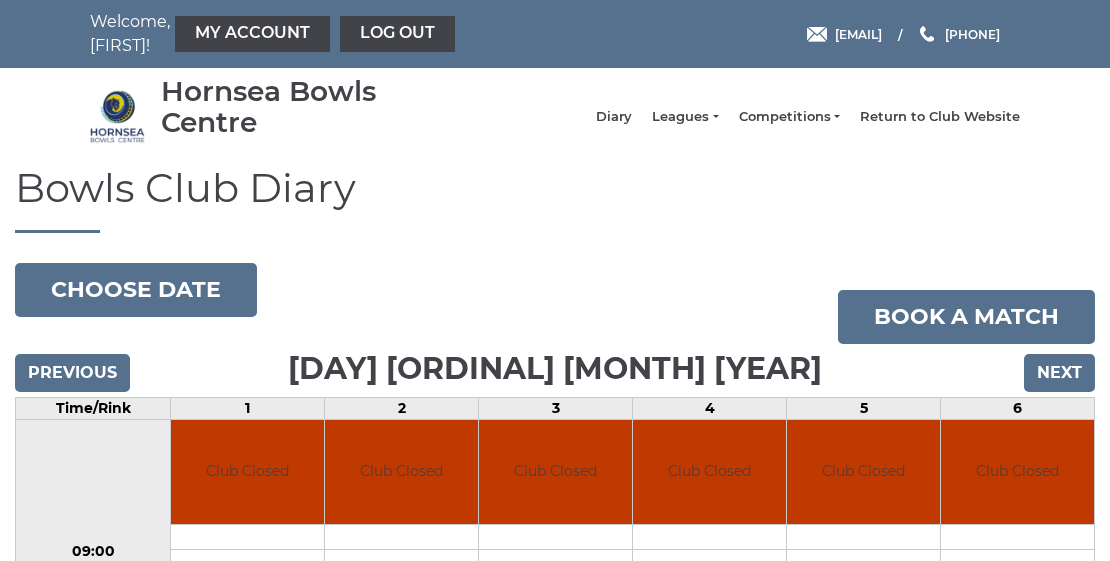 scroll, scrollTop: 0, scrollLeft: 0, axis: both 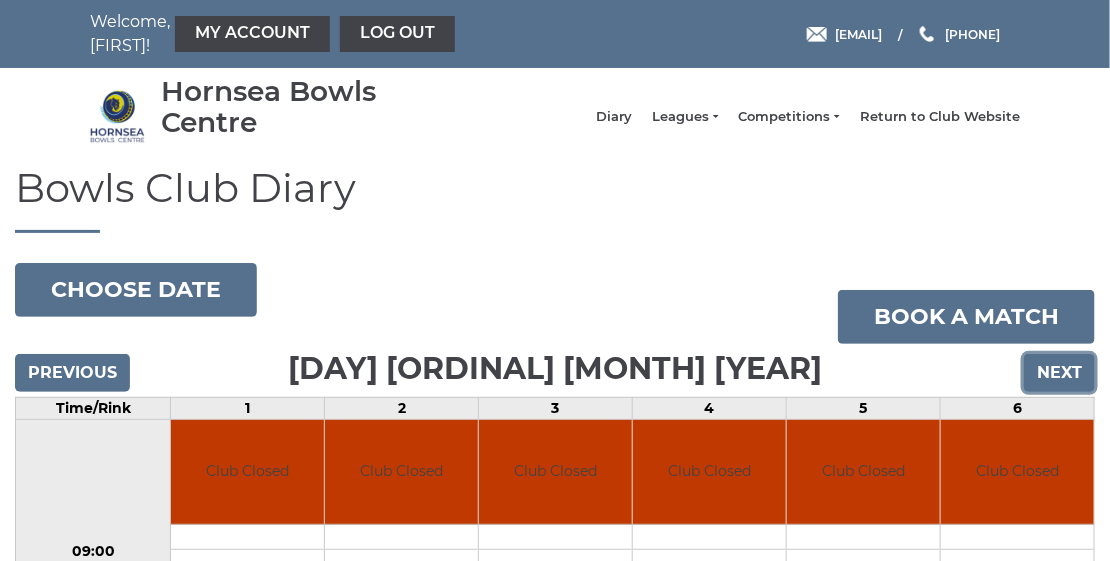 click on "Next" at bounding box center [1059, 373] 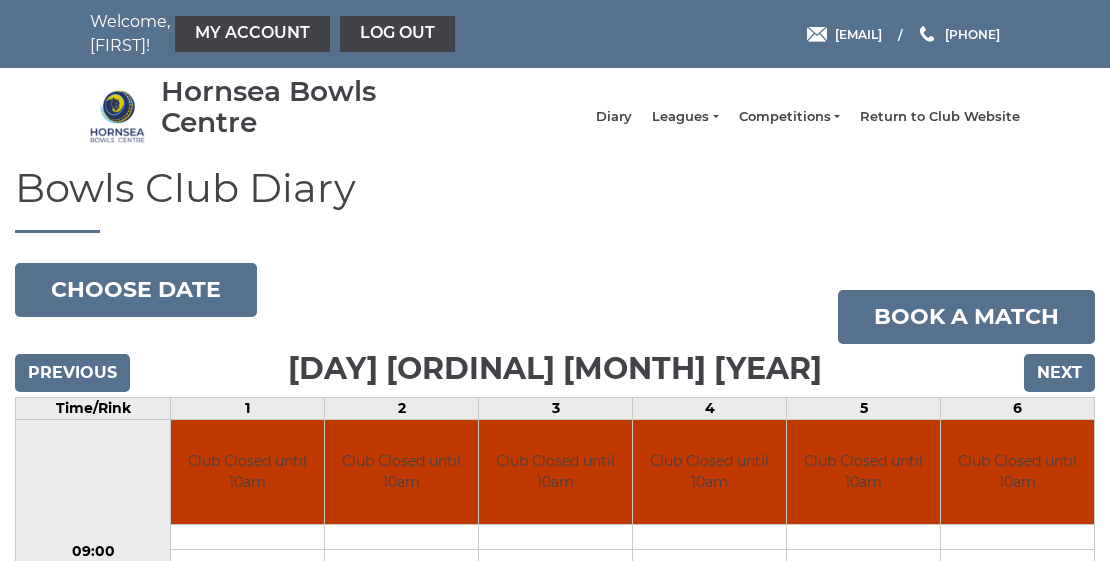 scroll, scrollTop: 0, scrollLeft: 0, axis: both 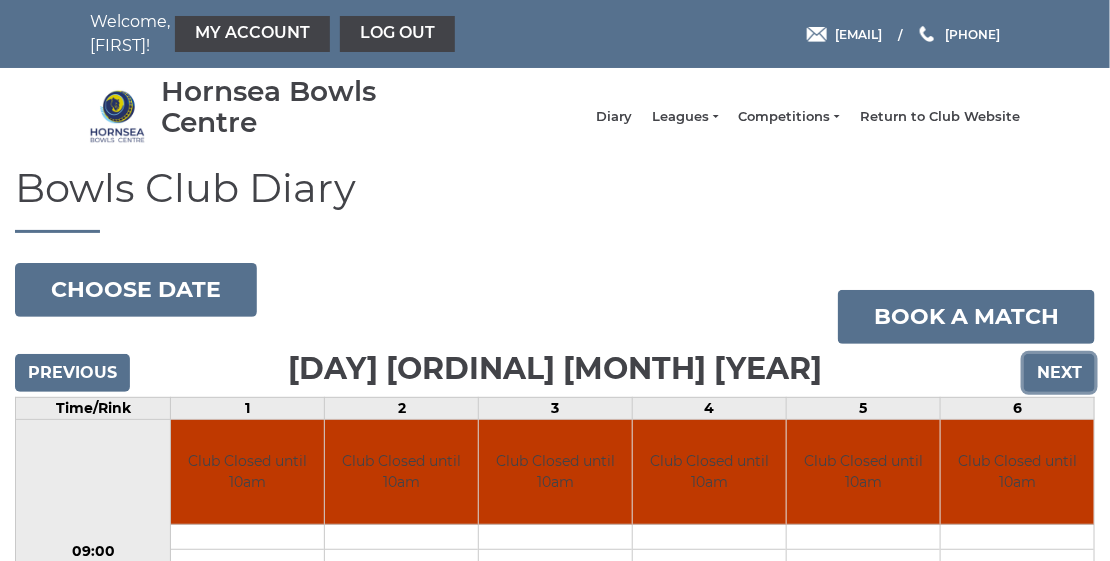 click on "Next" at bounding box center [1059, 373] 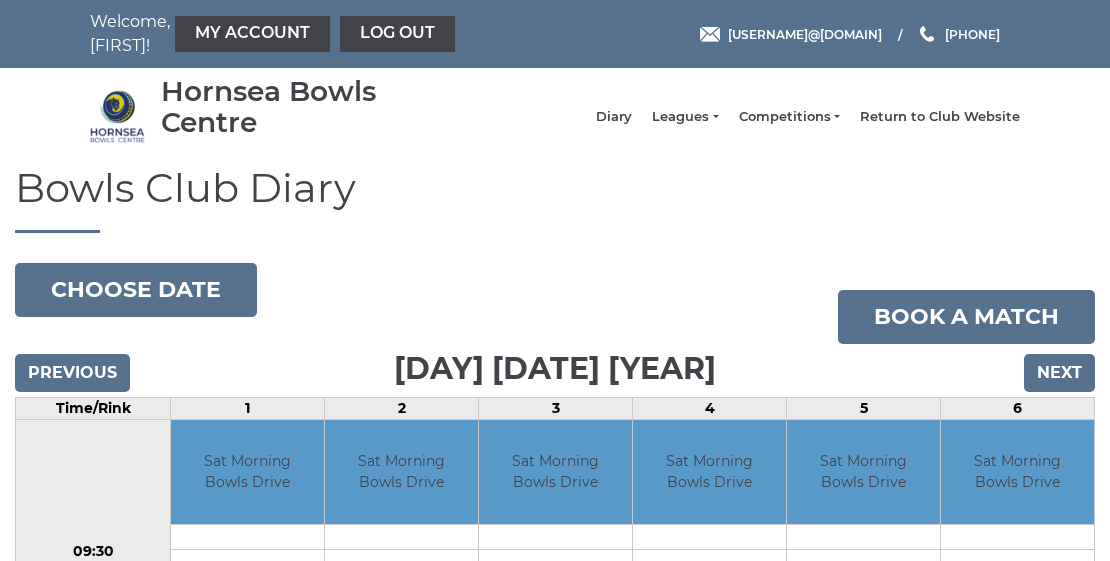 scroll, scrollTop: 0, scrollLeft: 0, axis: both 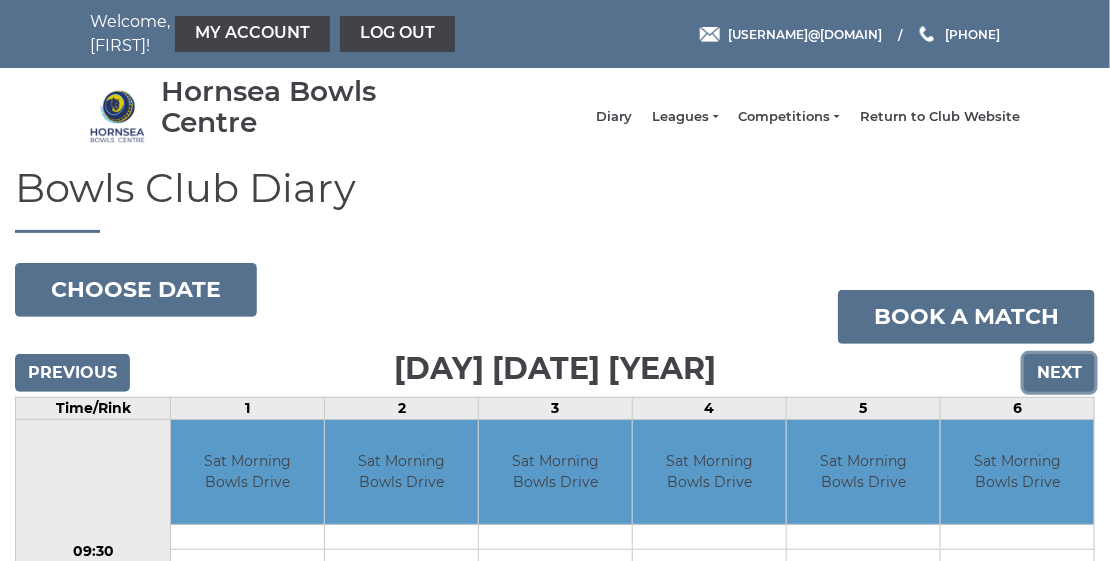 click on "Next" at bounding box center (1059, 373) 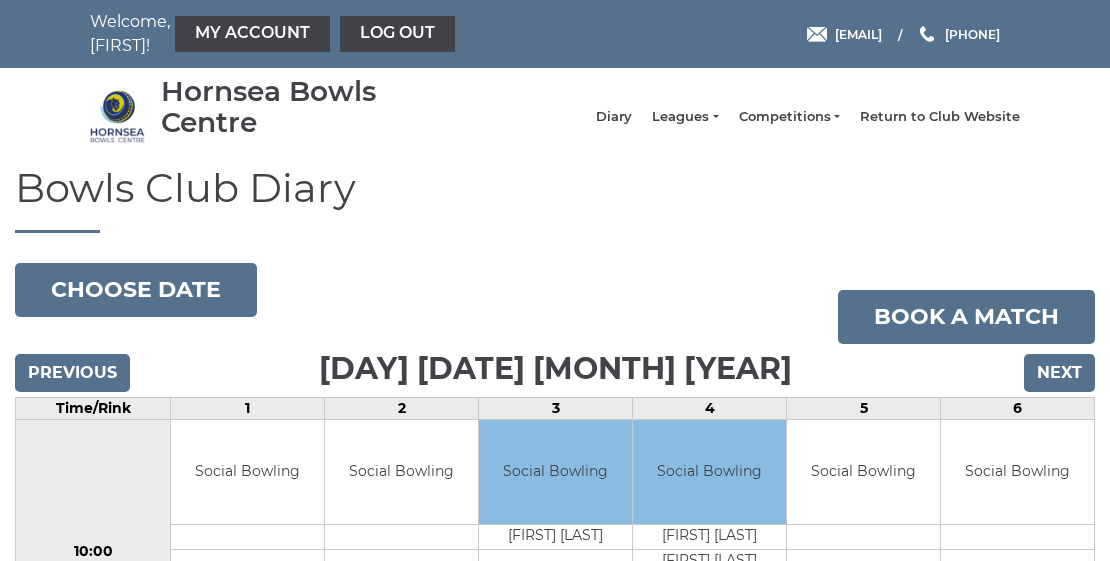 scroll, scrollTop: 0, scrollLeft: 0, axis: both 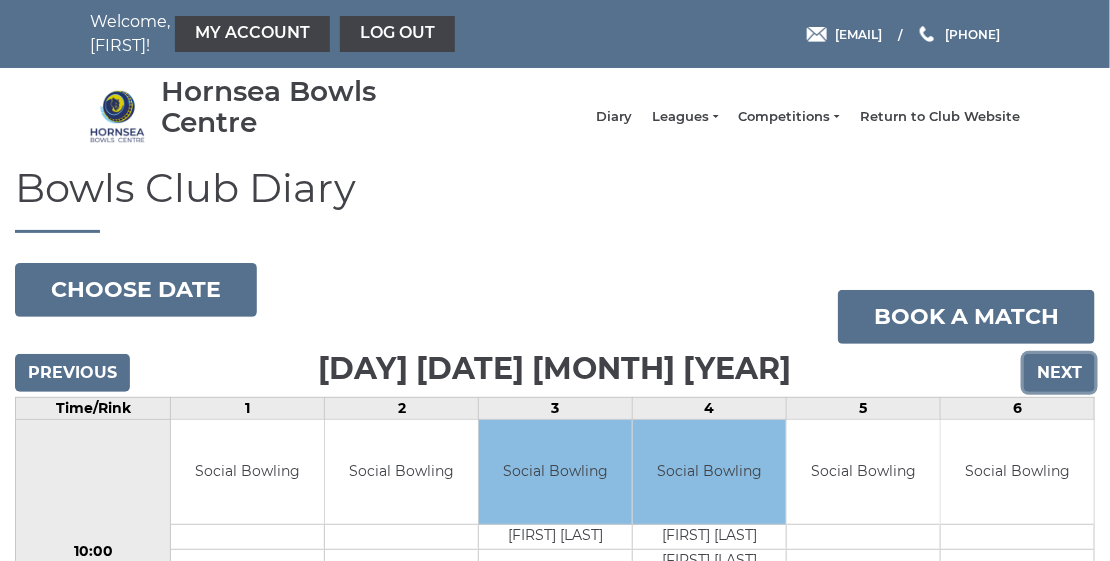 click on "Next" at bounding box center (1059, 373) 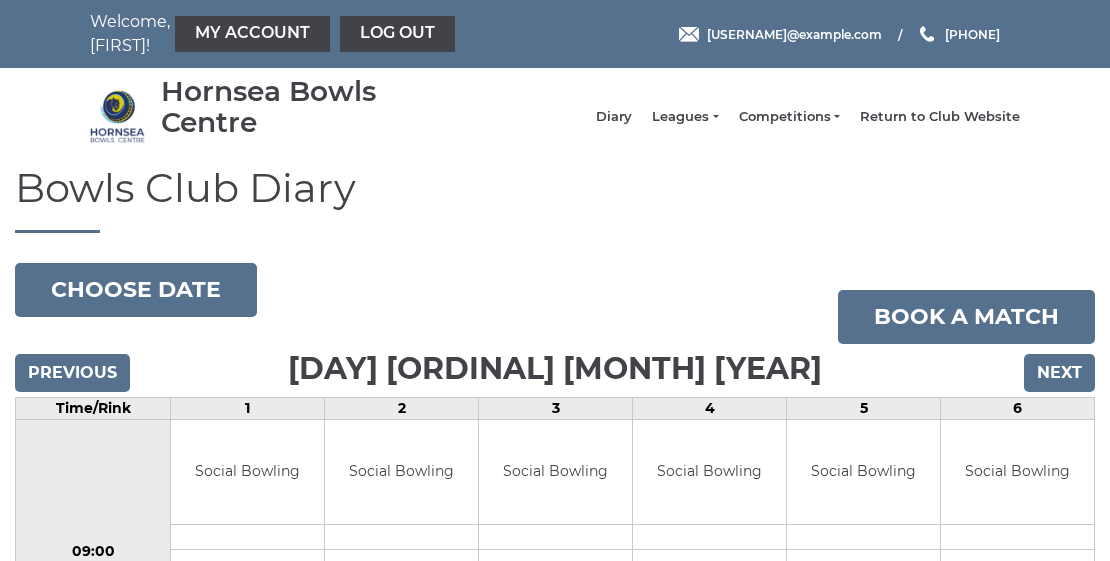scroll, scrollTop: 0, scrollLeft: 0, axis: both 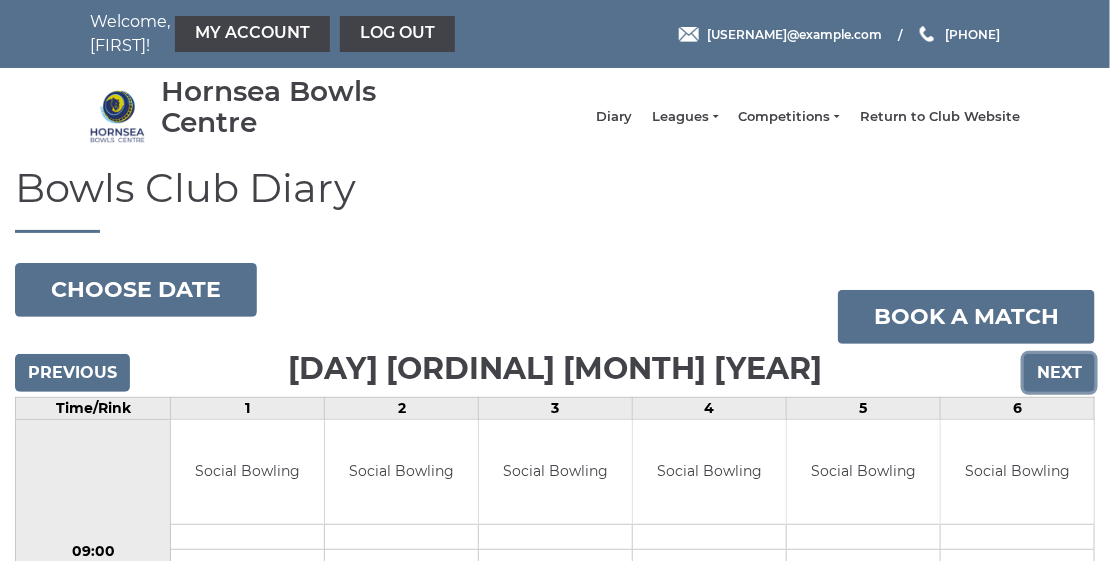 click on "Next" at bounding box center [1059, 373] 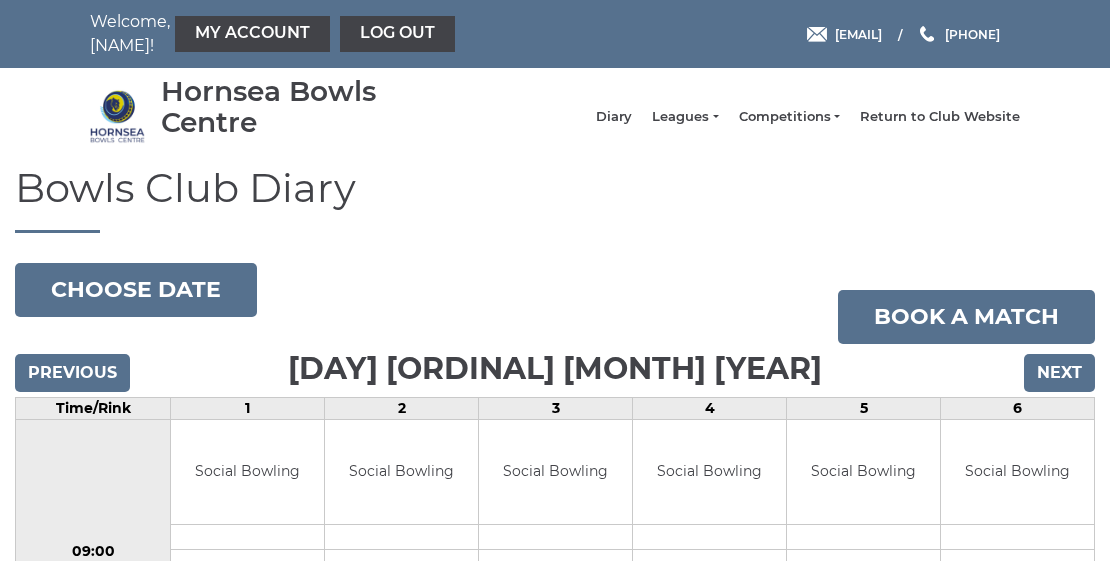 scroll, scrollTop: 0, scrollLeft: 0, axis: both 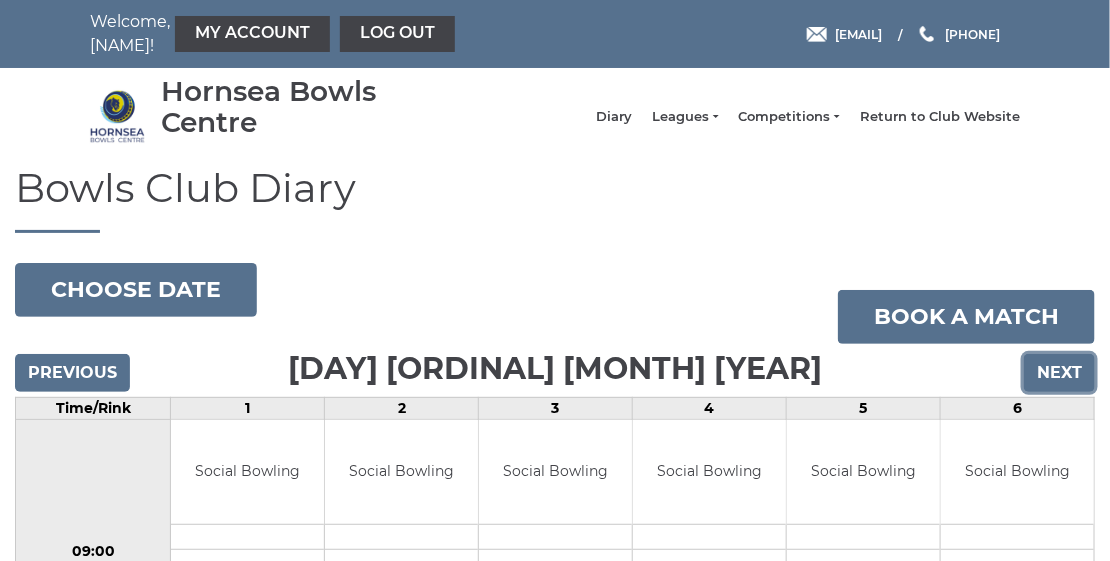 click on "Next" at bounding box center [1059, 373] 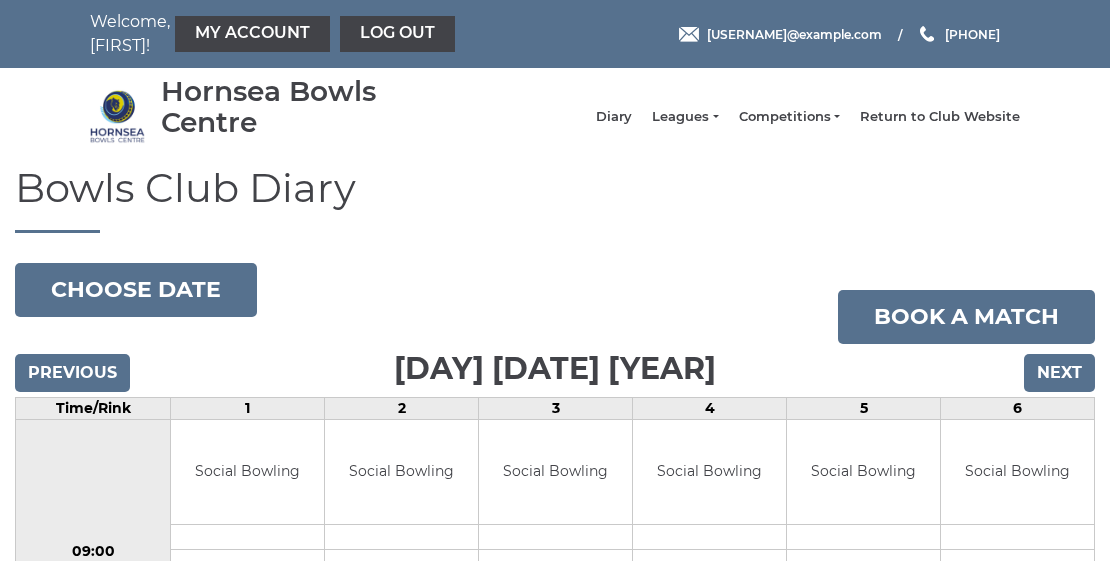 scroll, scrollTop: 0, scrollLeft: 0, axis: both 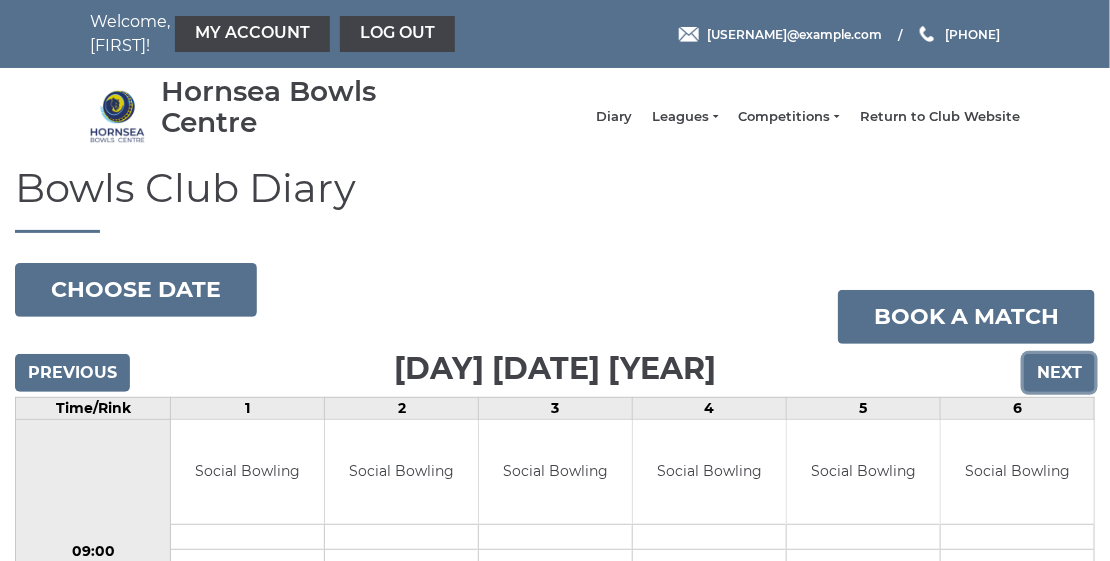 click on "Next" at bounding box center [1059, 373] 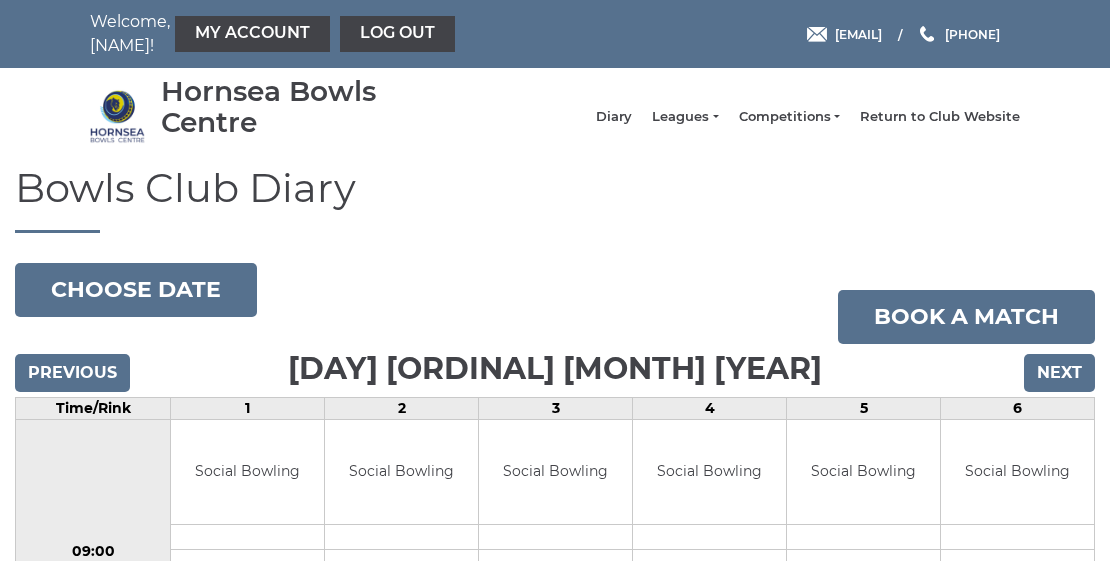 scroll, scrollTop: 0, scrollLeft: 0, axis: both 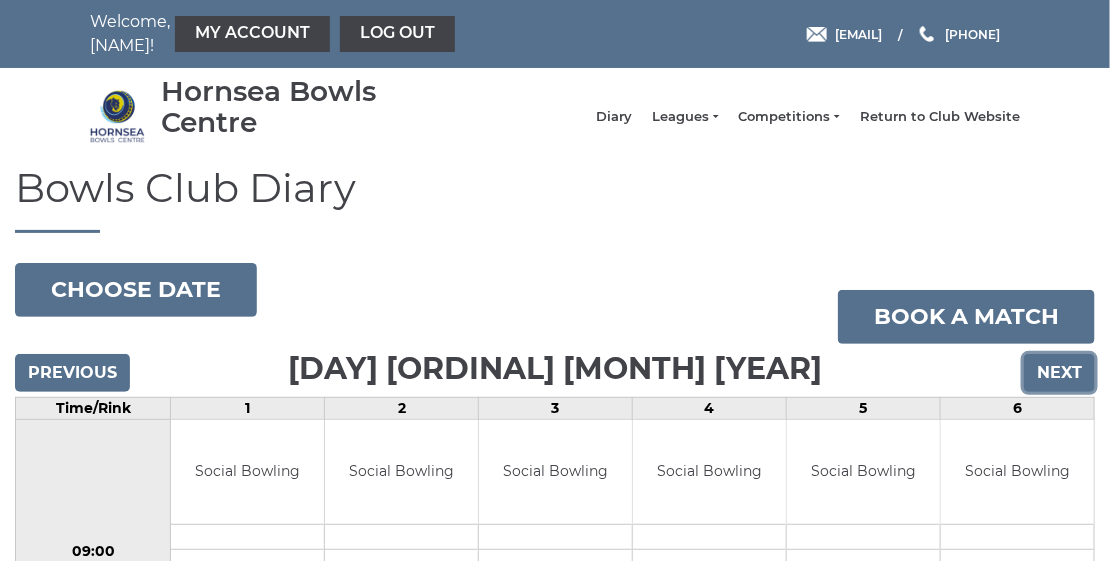 click on "Next" at bounding box center [1059, 373] 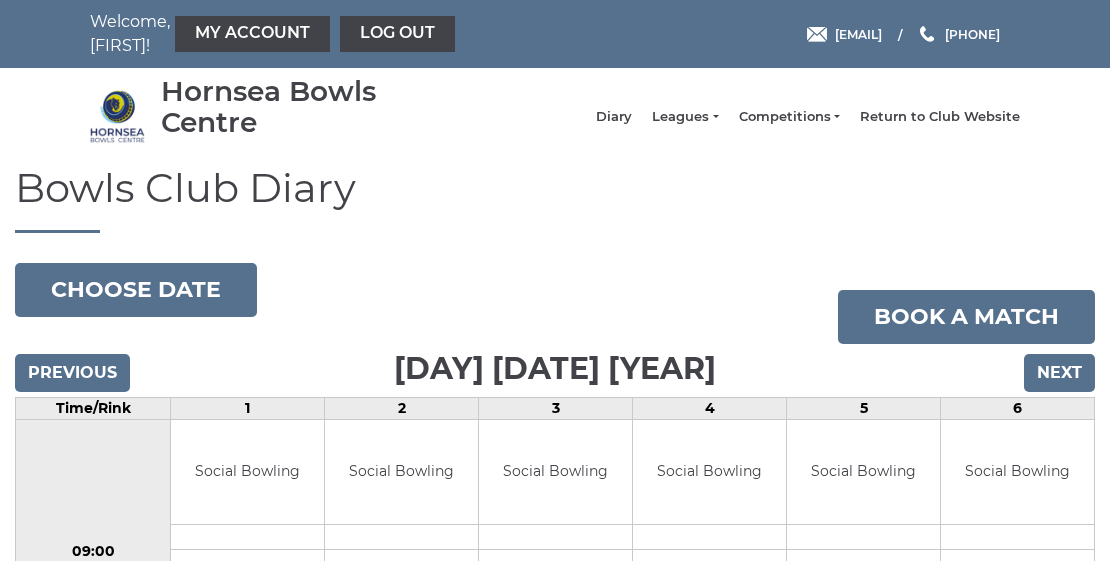 scroll, scrollTop: 0, scrollLeft: 0, axis: both 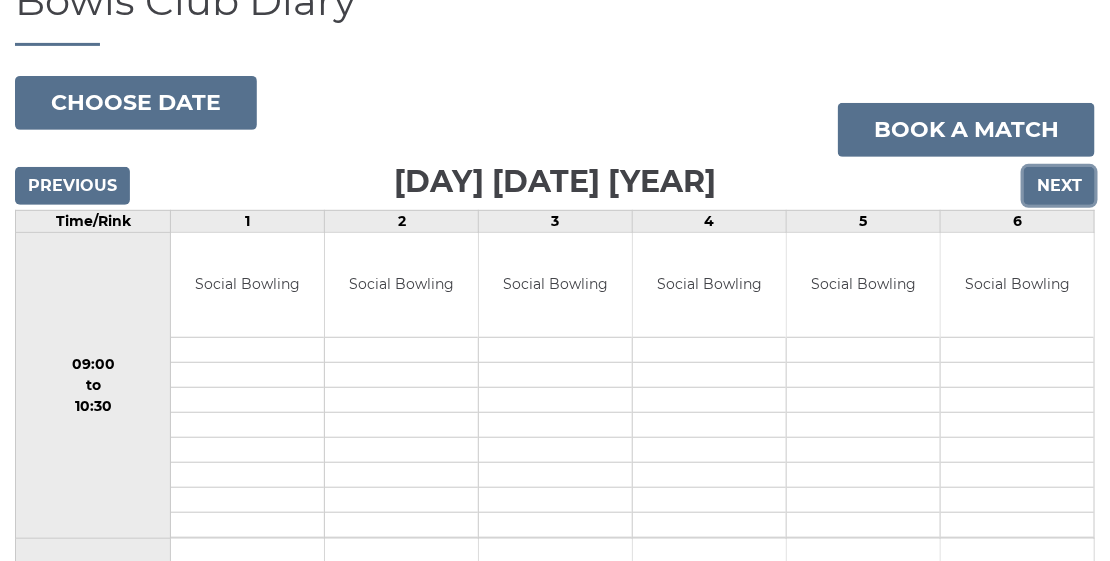 click on "Next" at bounding box center [1059, 186] 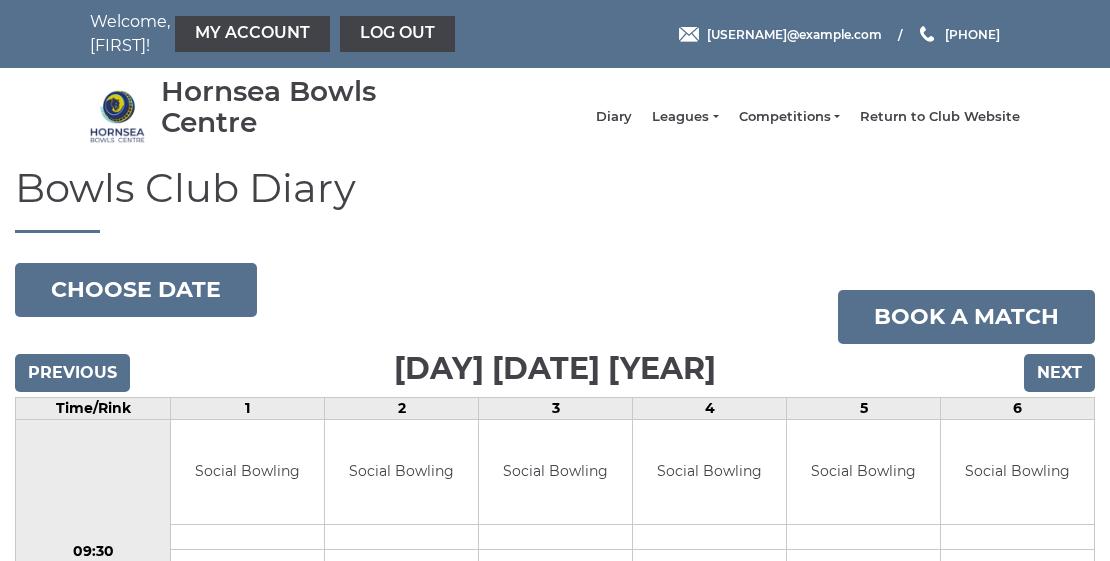 scroll, scrollTop: 0, scrollLeft: 0, axis: both 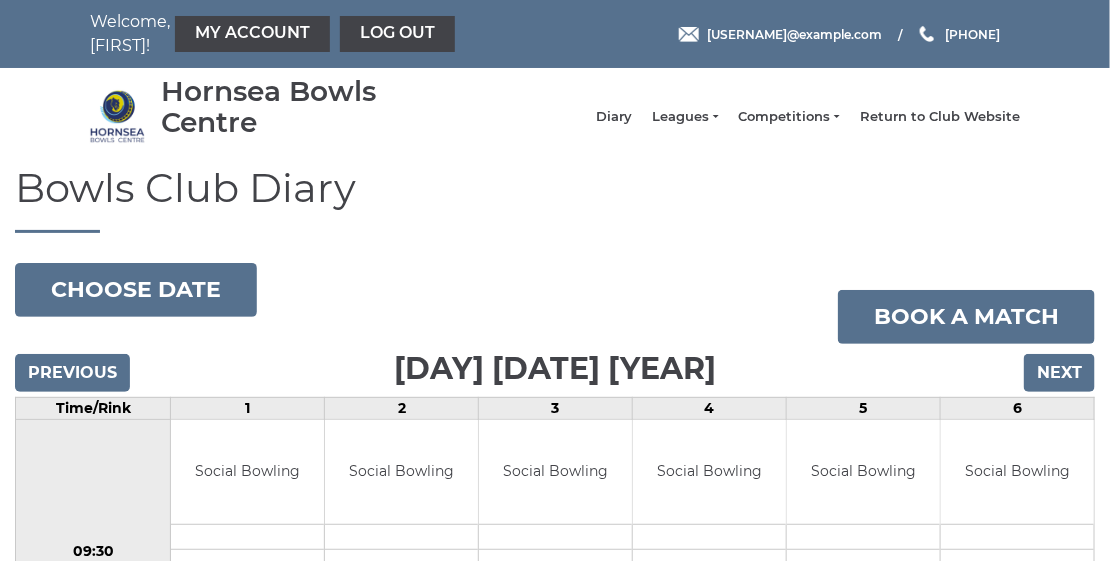 click on "Bowls Club Diary" at bounding box center (555, 199) 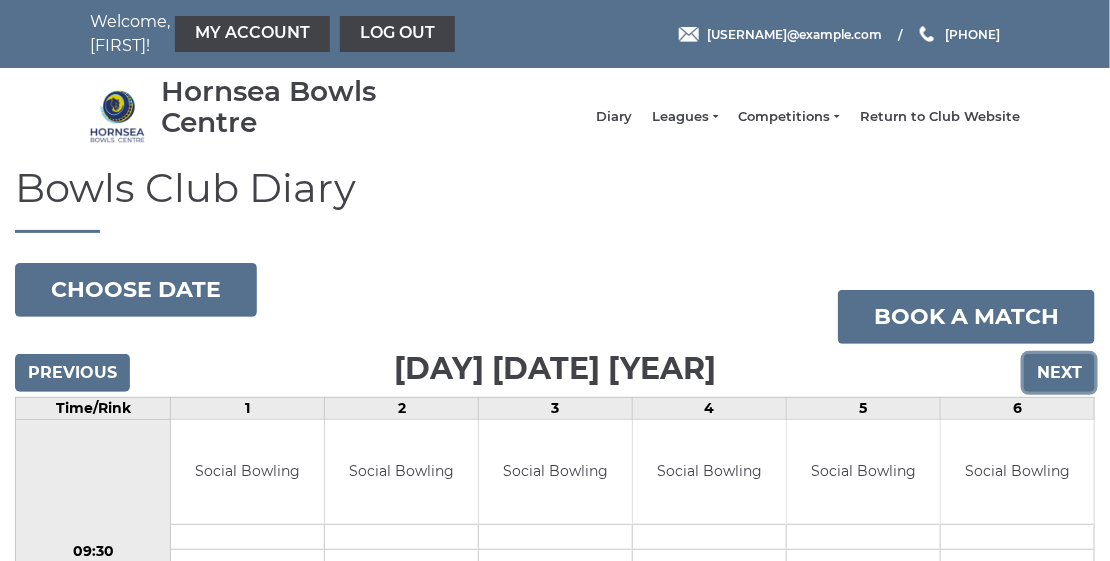 click on "Next" at bounding box center (1059, 373) 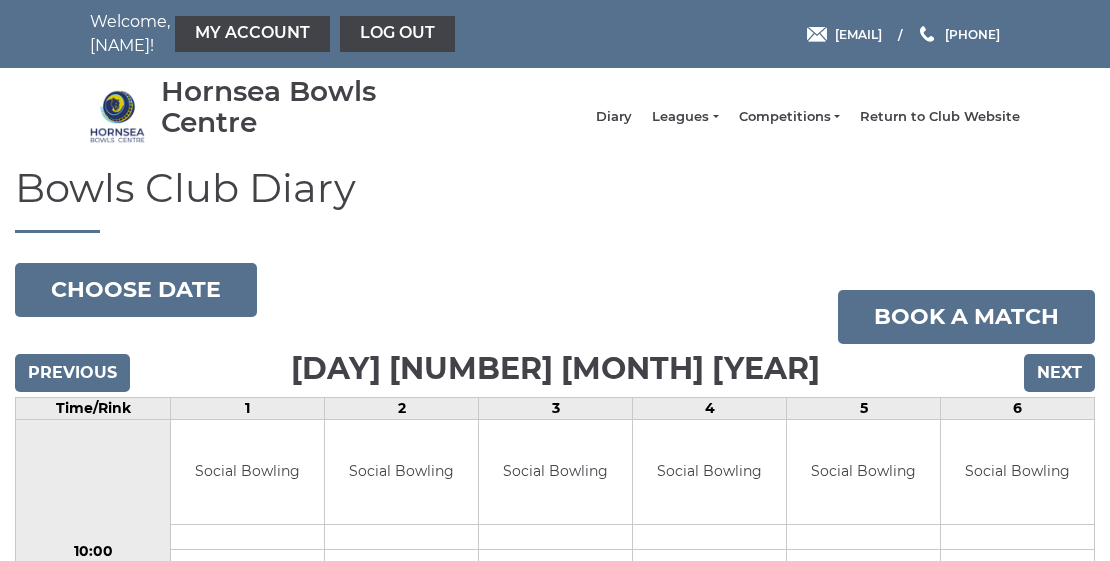 scroll, scrollTop: 0, scrollLeft: 0, axis: both 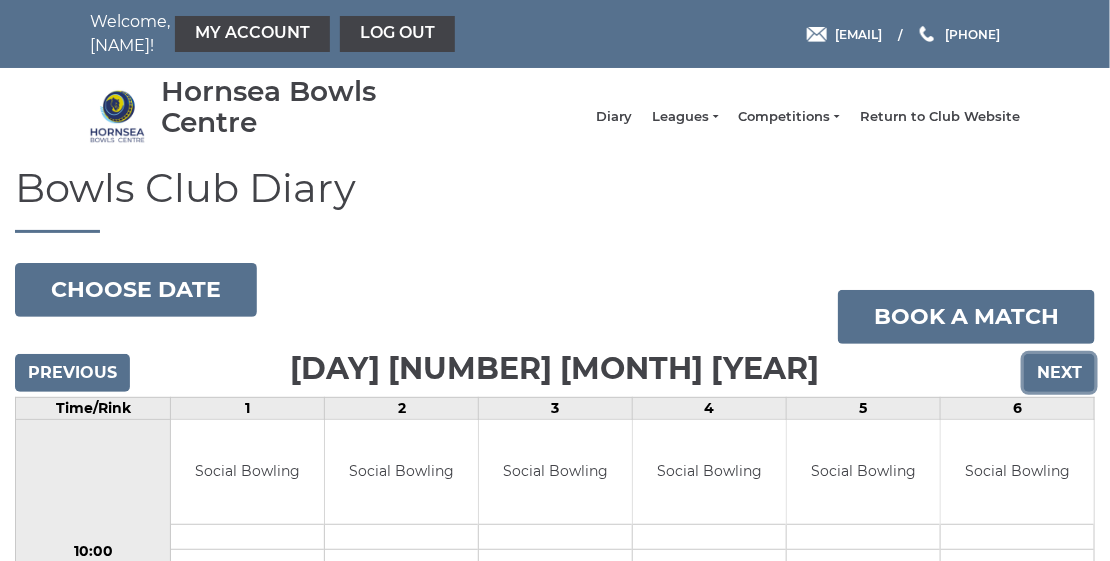 click on "Next" at bounding box center [1059, 373] 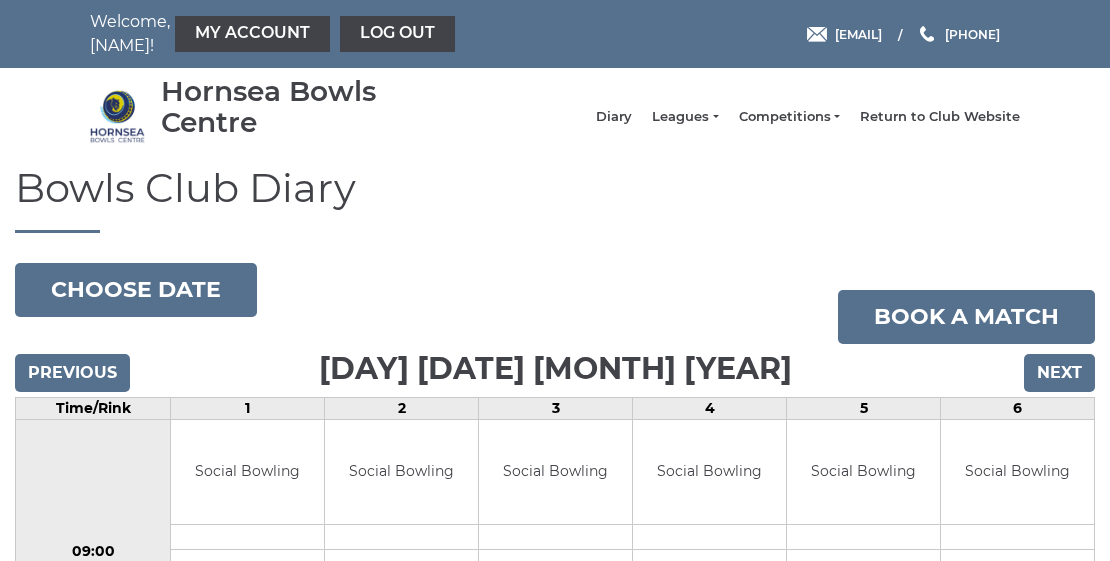 scroll, scrollTop: 0, scrollLeft: 0, axis: both 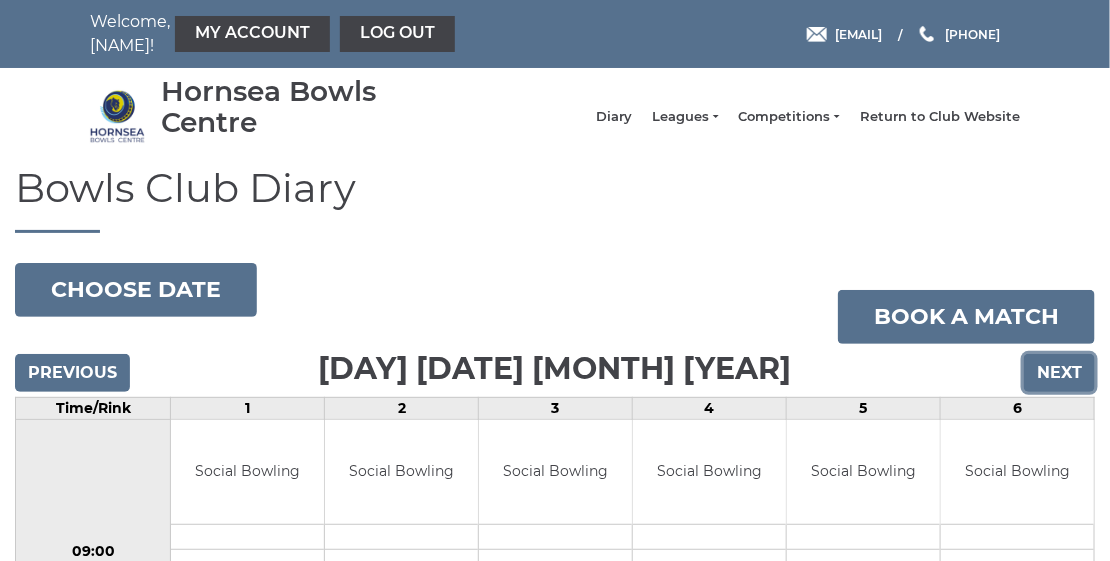 click on "Next" at bounding box center (1059, 373) 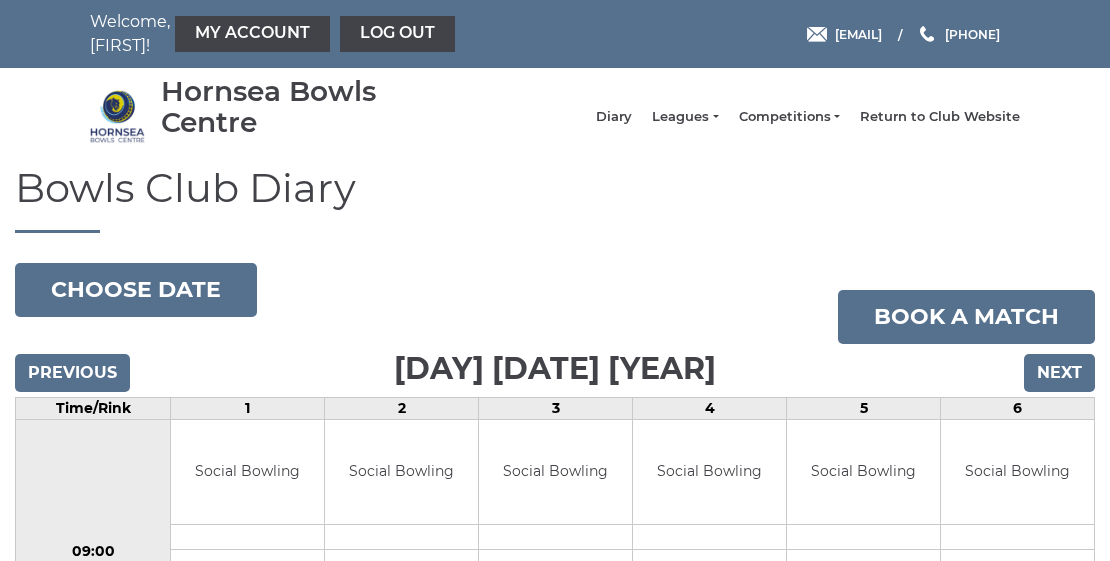 scroll, scrollTop: 0, scrollLeft: 0, axis: both 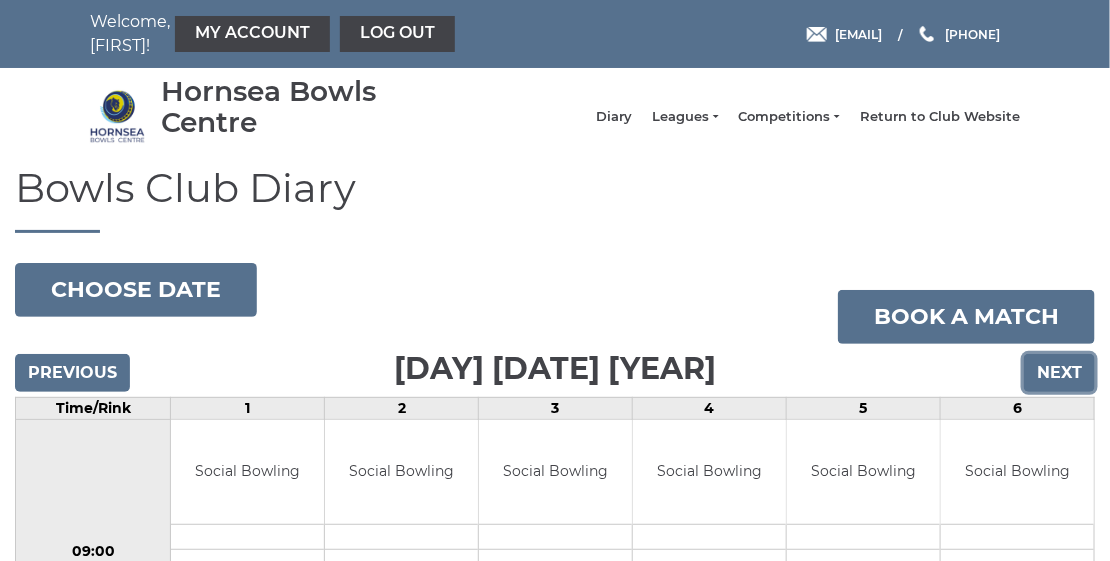click on "Next" at bounding box center [1059, 373] 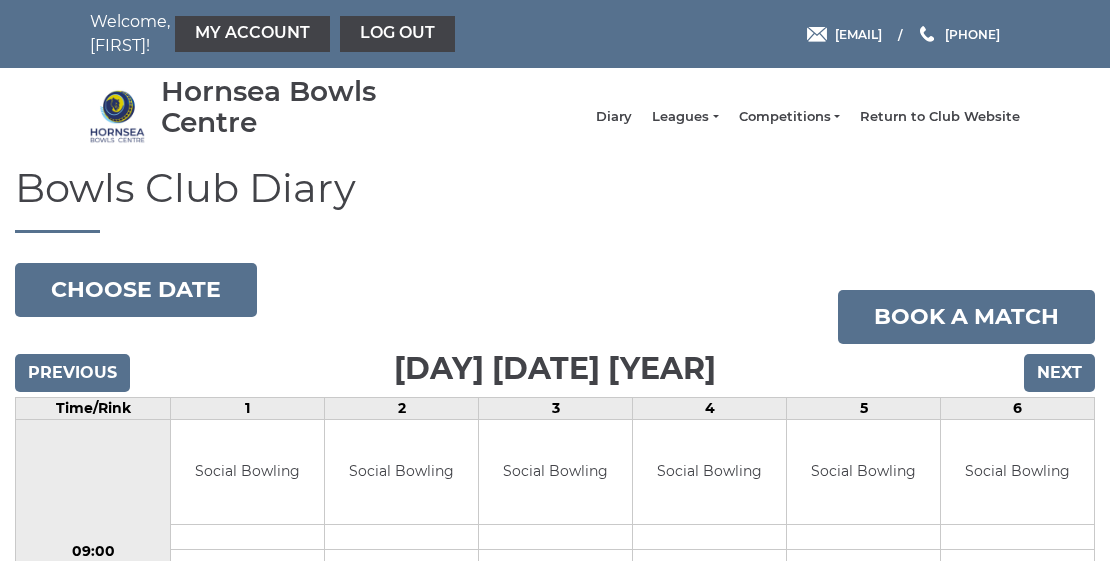 scroll, scrollTop: 0, scrollLeft: 0, axis: both 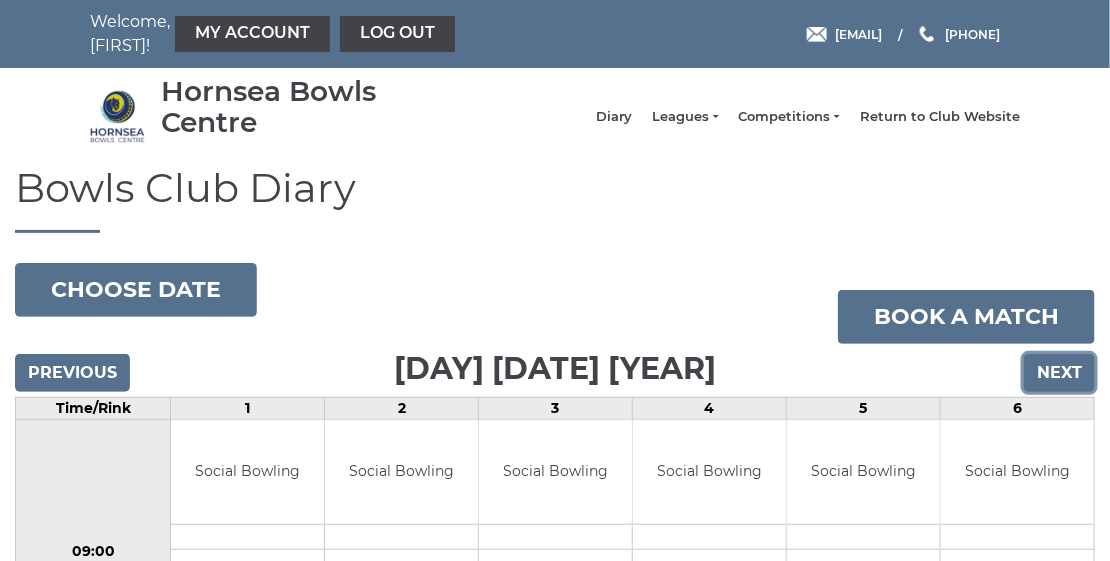 click on "Next" at bounding box center (1059, 373) 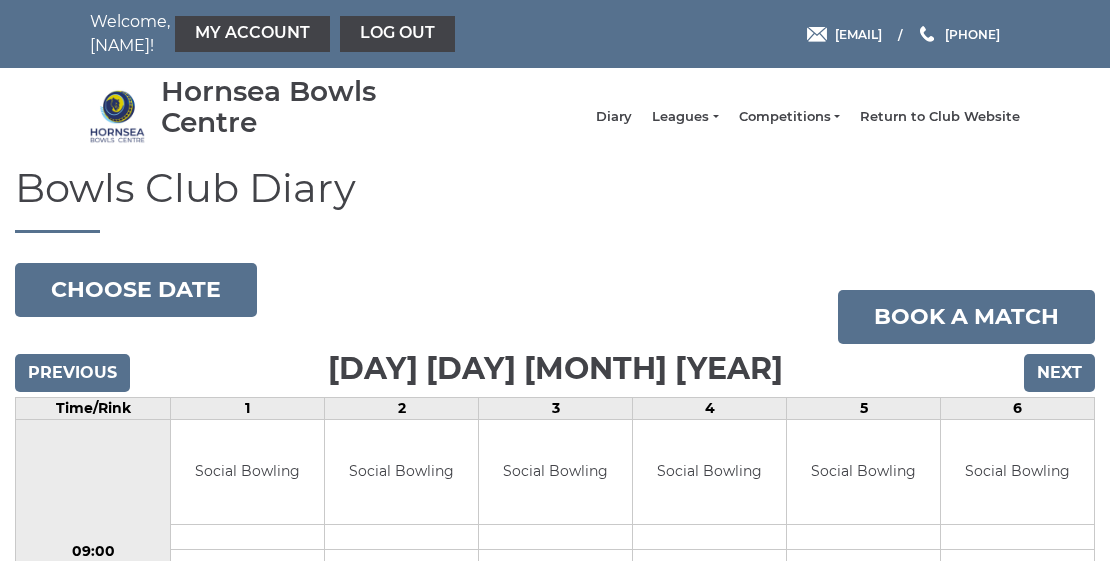 scroll, scrollTop: 0, scrollLeft: 0, axis: both 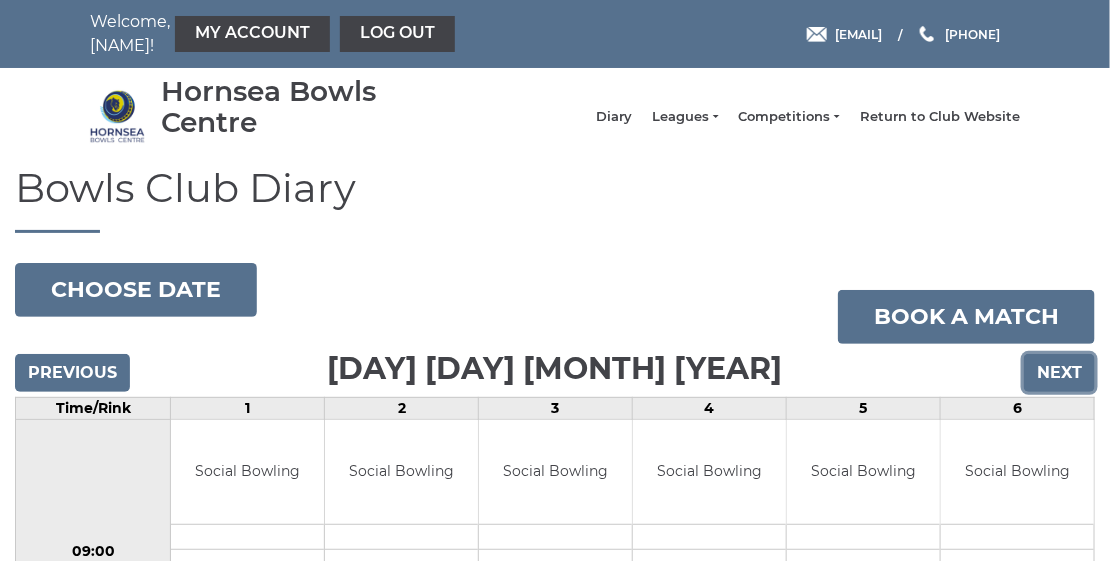 click on "Next" at bounding box center [1059, 373] 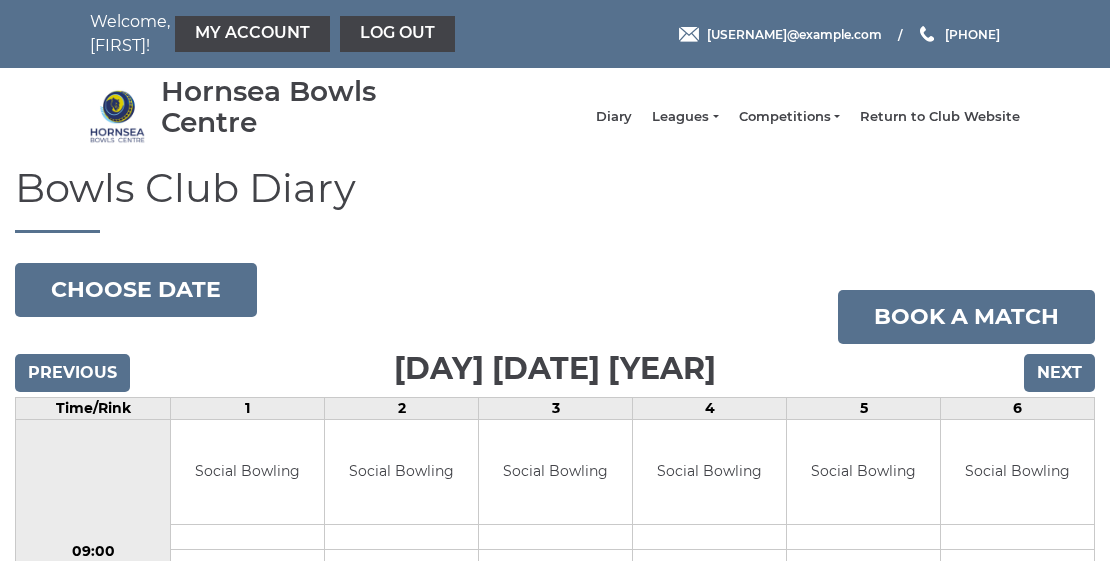 scroll, scrollTop: 0, scrollLeft: 0, axis: both 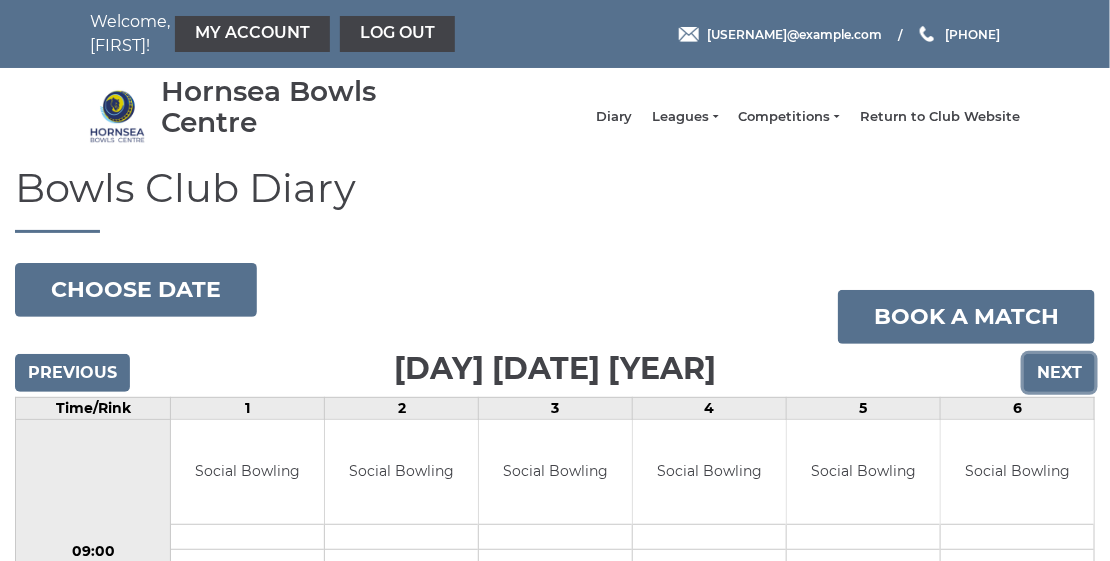 click on "Next" at bounding box center [1059, 373] 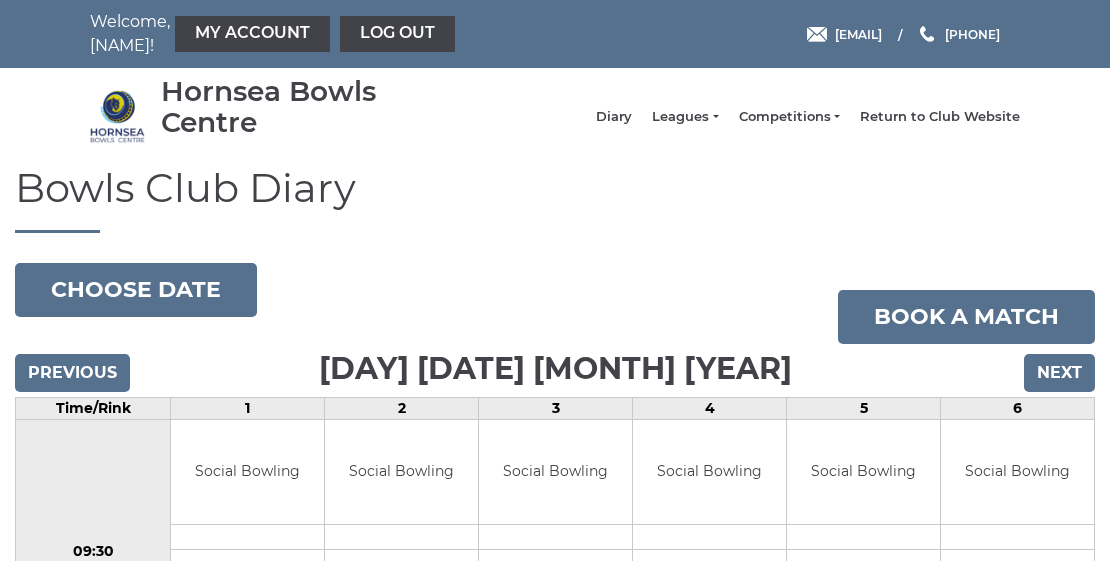 scroll, scrollTop: 0, scrollLeft: 0, axis: both 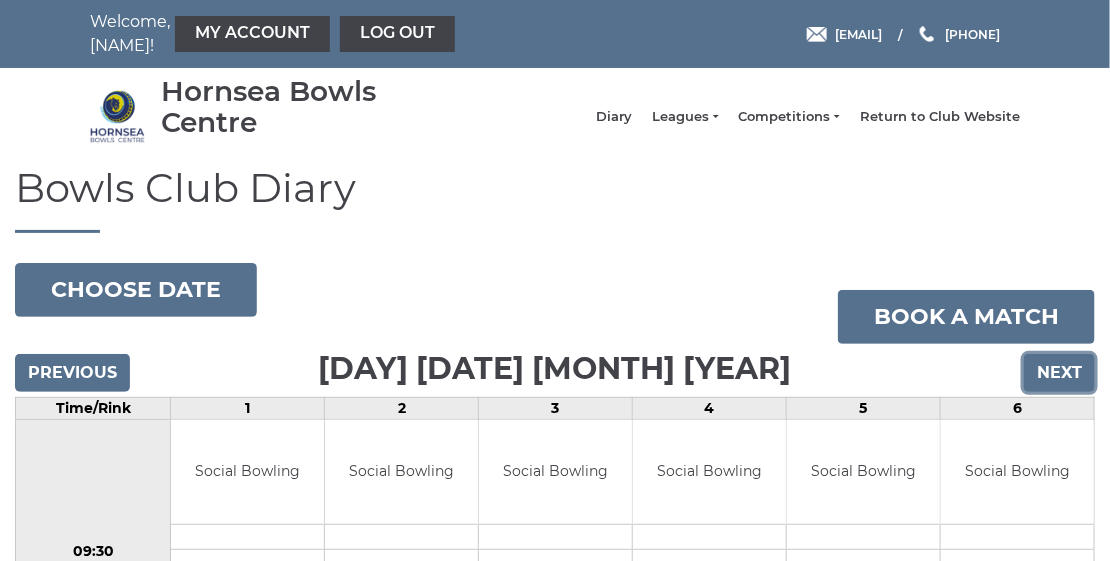 click on "Next" at bounding box center (1059, 373) 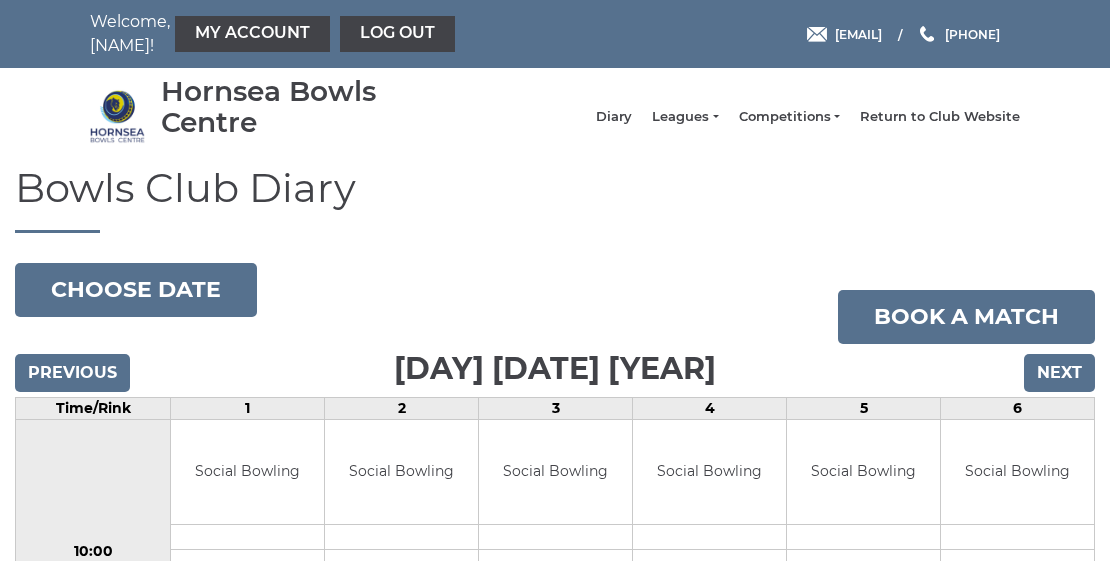 scroll, scrollTop: 0, scrollLeft: 0, axis: both 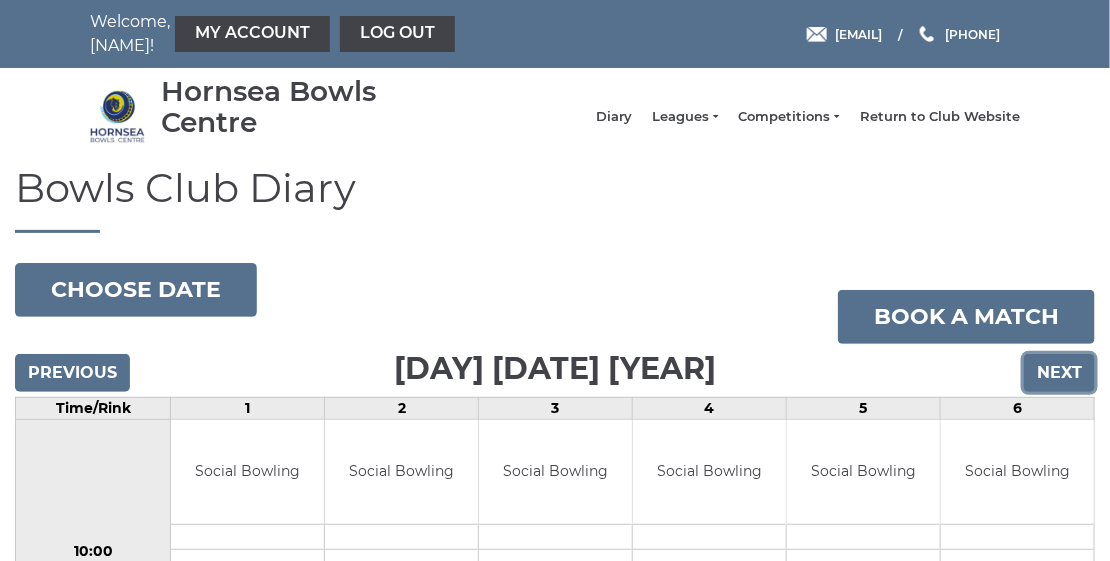 click on "Next" at bounding box center (1059, 373) 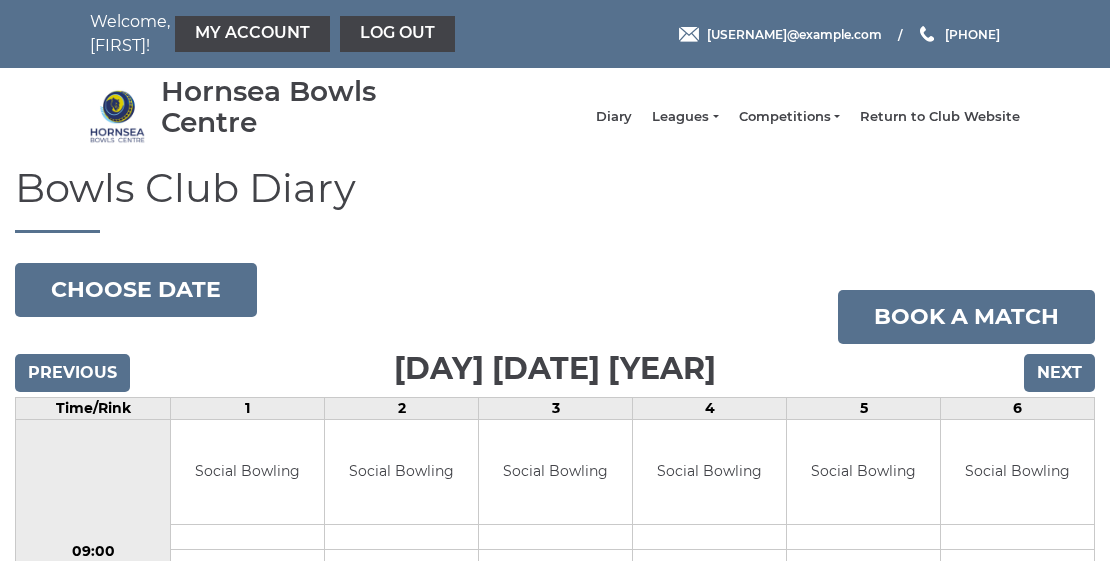 scroll, scrollTop: 0, scrollLeft: 0, axis: both 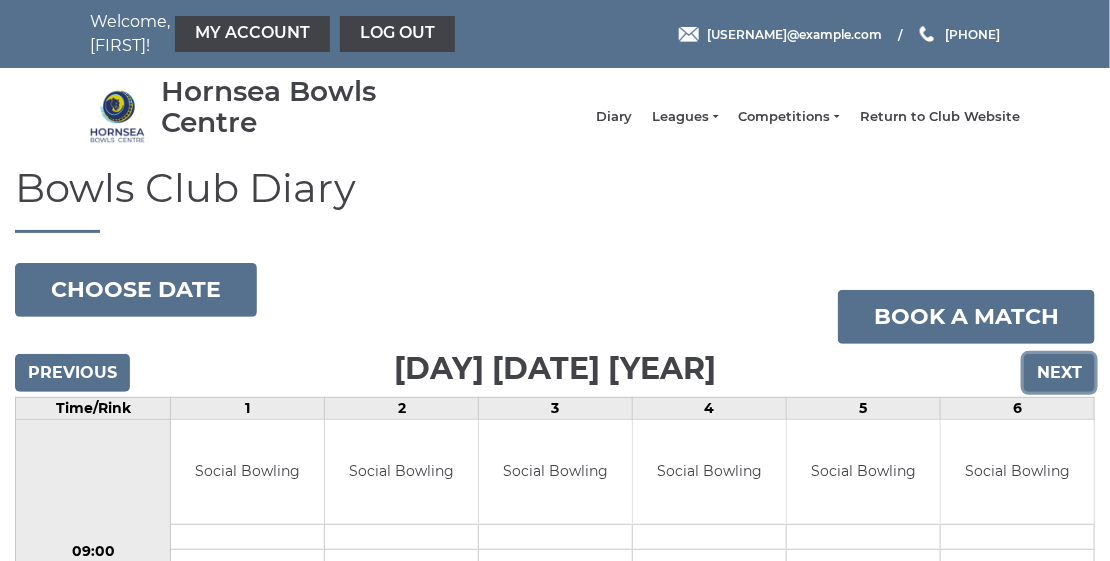 click on "Next" at bounding box center [1059, 373] 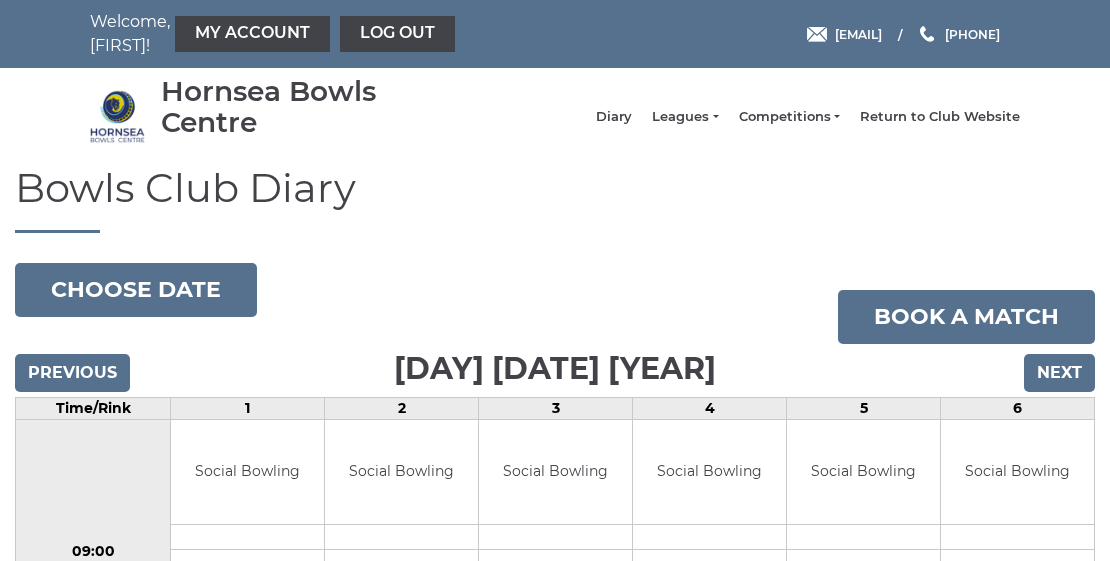 scroll, scrollTop: 0, scrollLeft: 0, axis: both 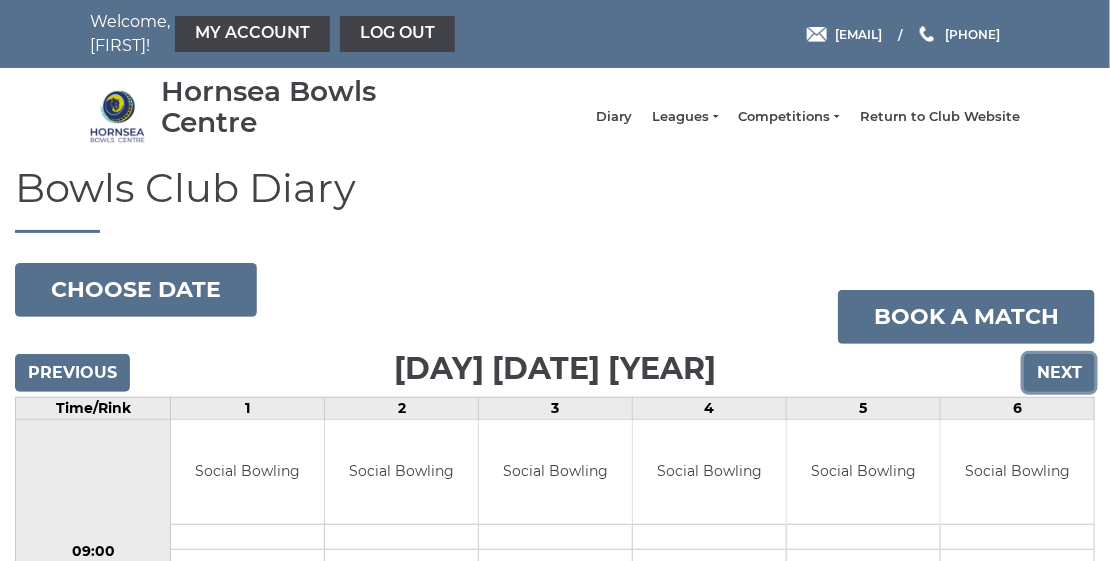 click on "Next" at bounding box center [1059, 373] 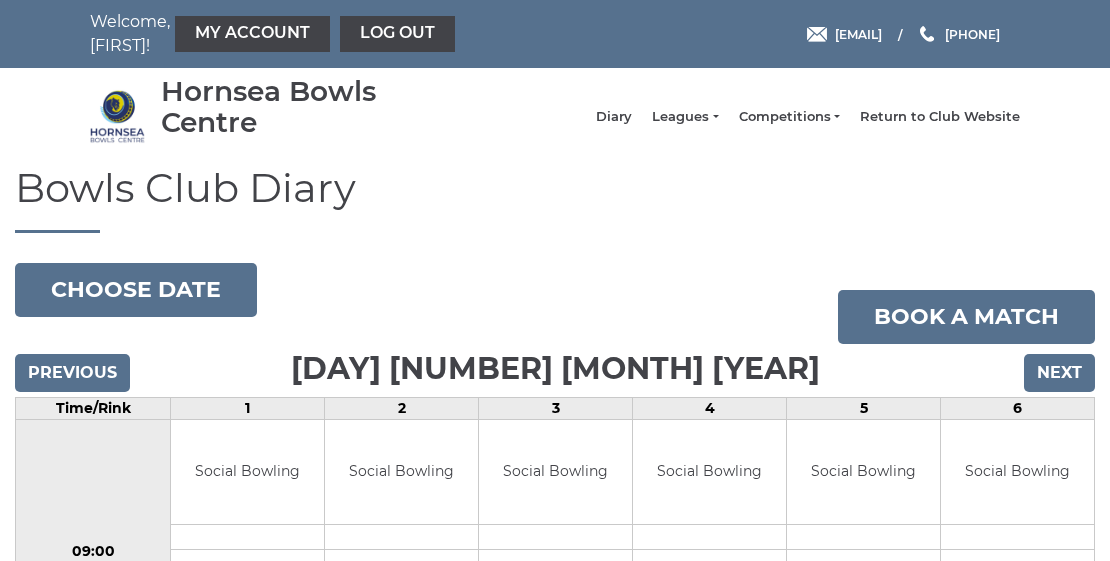 scroll, scrollTop: 0, scrollLeft: 0, axis: both 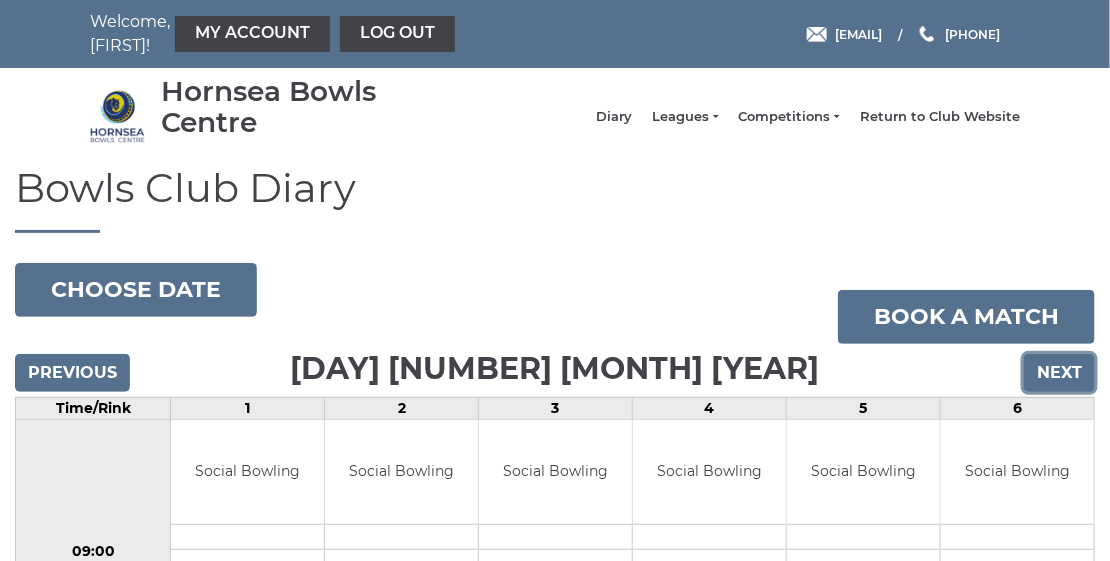 click on "Next" at bounding box center (1059, 373) 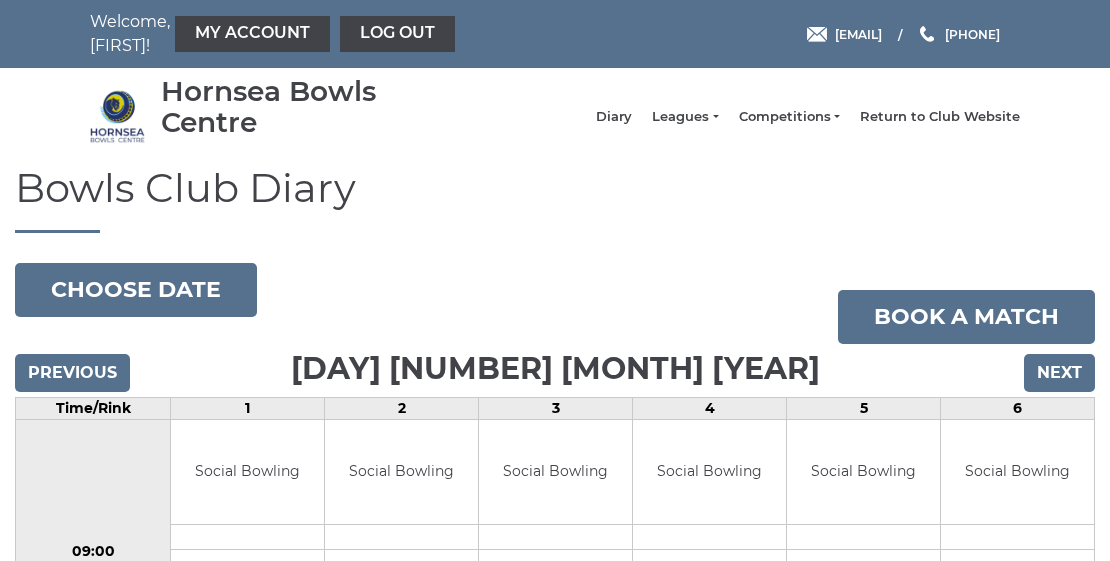scroll, scrollTop: 0, scrollLeft: 0, axis: both 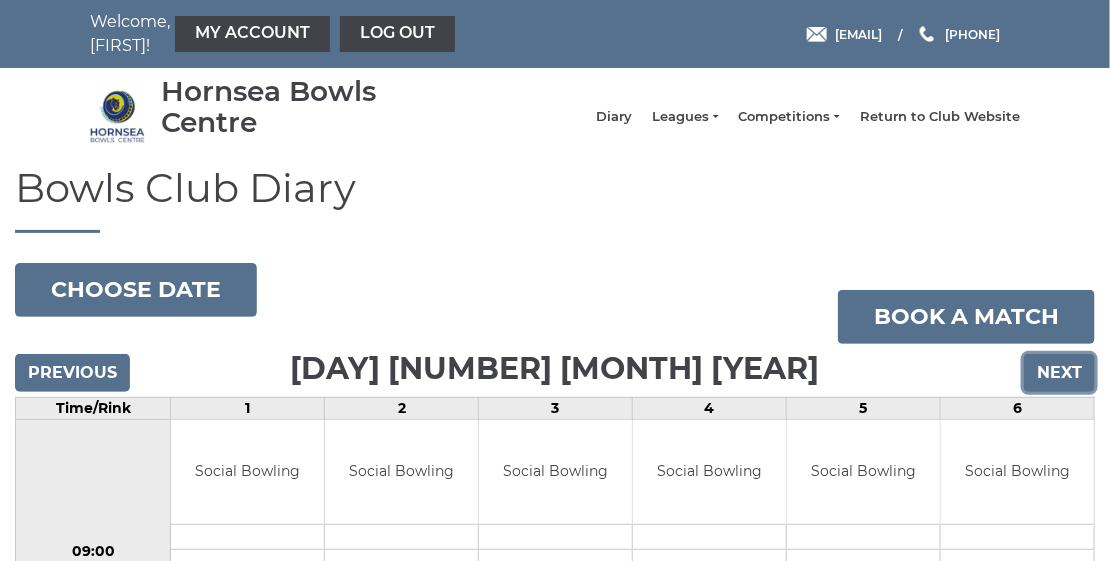 click on "Next" at bounding box center [1059, 373] 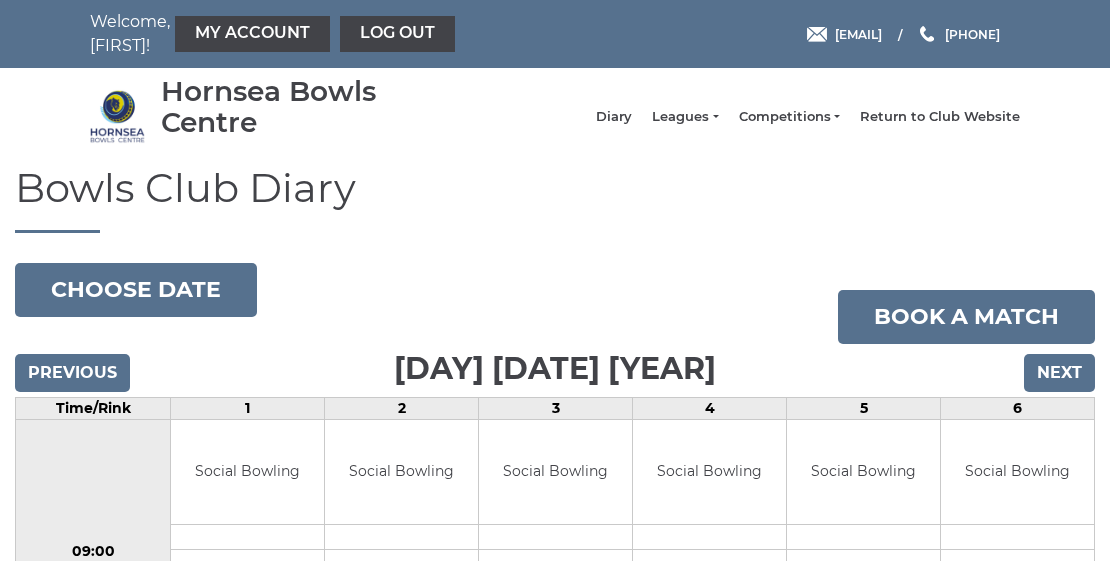 scroll, scrollTop: 0, scrollLeft: 0, axis: both 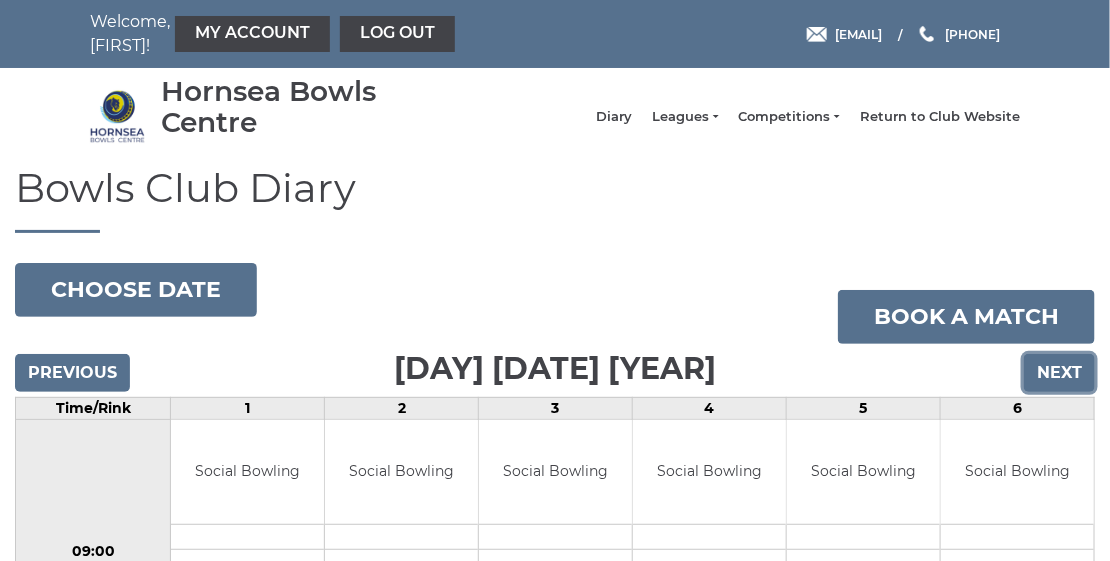 click on "Next" at bounding box center [1059, 373] 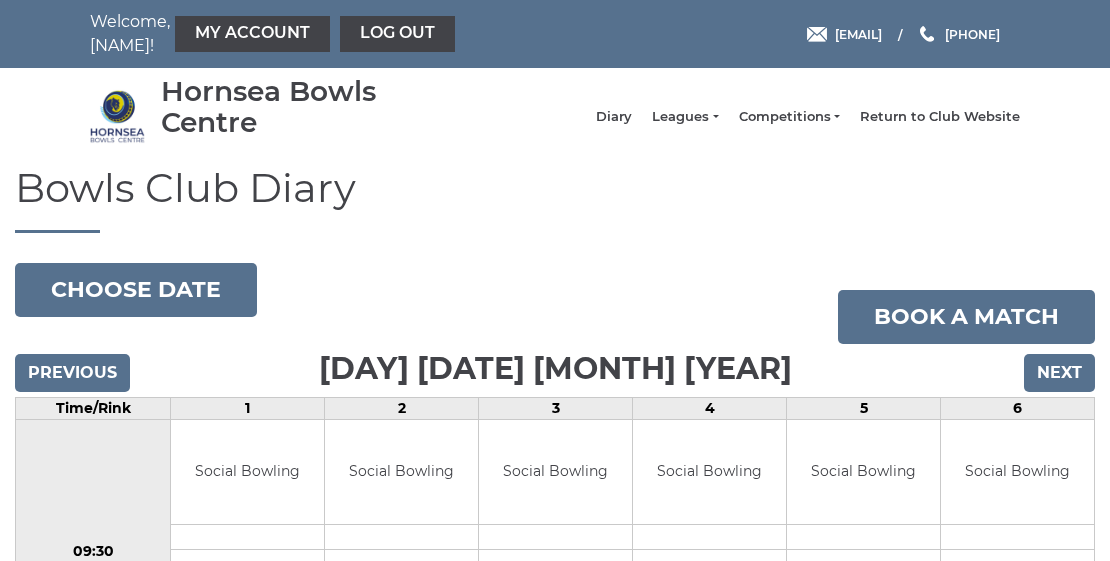 scroll, scrollTop: 0, scrollLeft: 0, axis: both 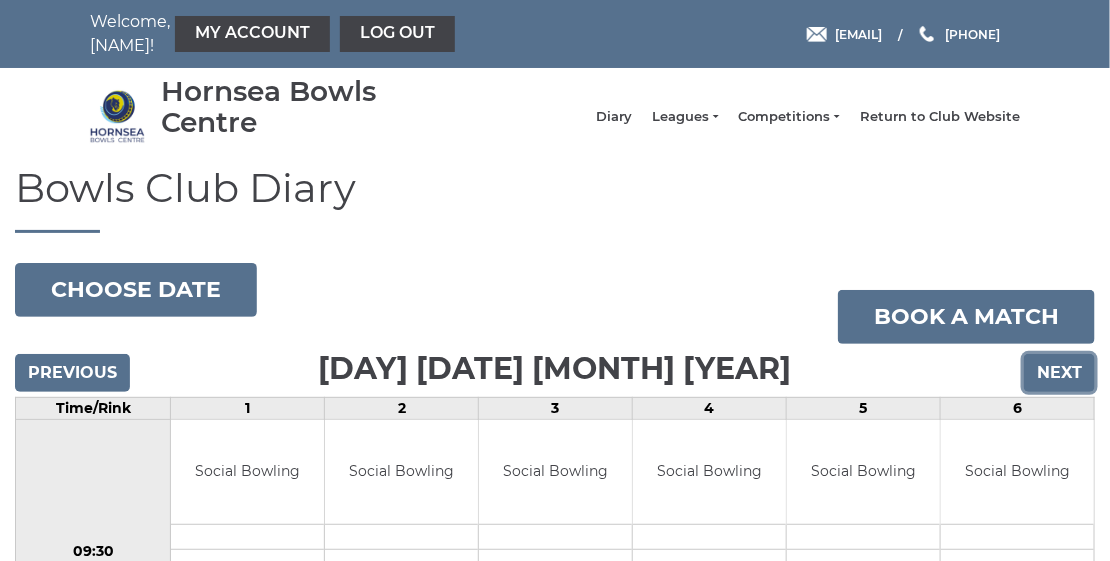 click on "Next" at bounding box center (1059, 373) 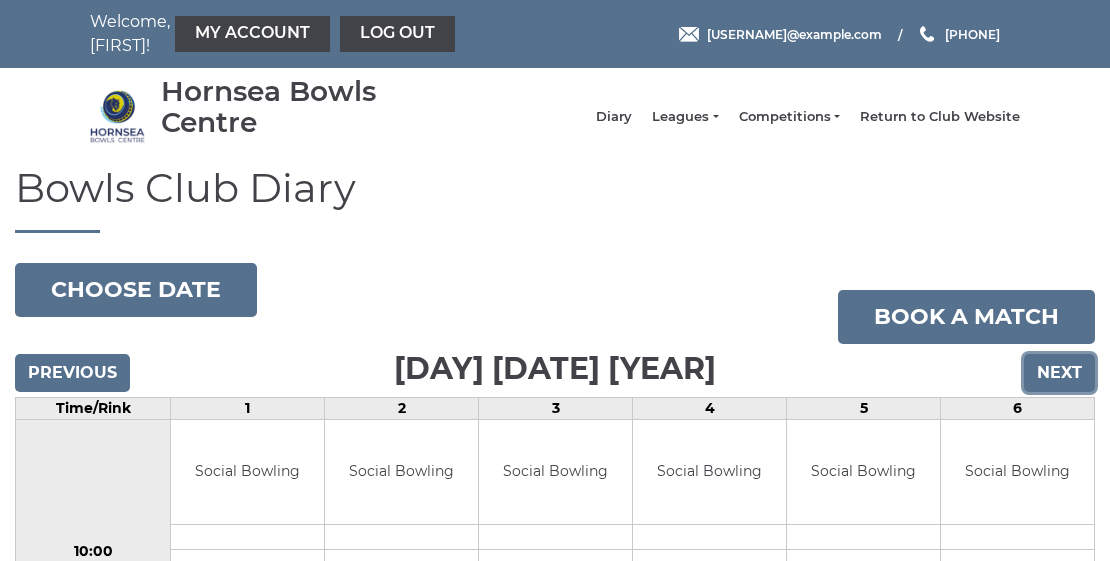 scroll, scrollTop: 0, scrollLeft: 0, axis: both 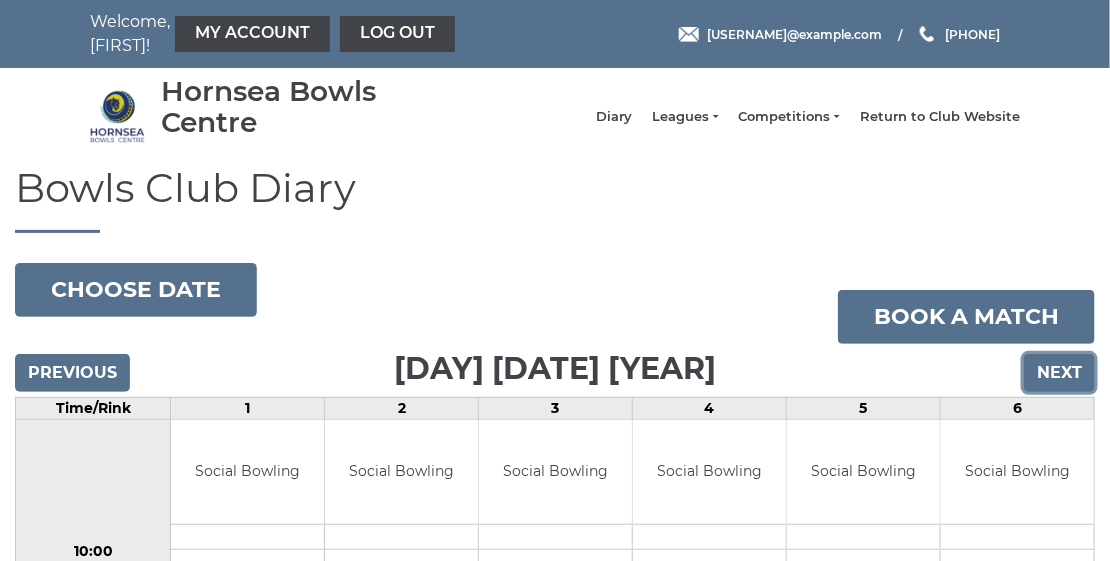 click on "Next" at bounding box center [1059, 373] 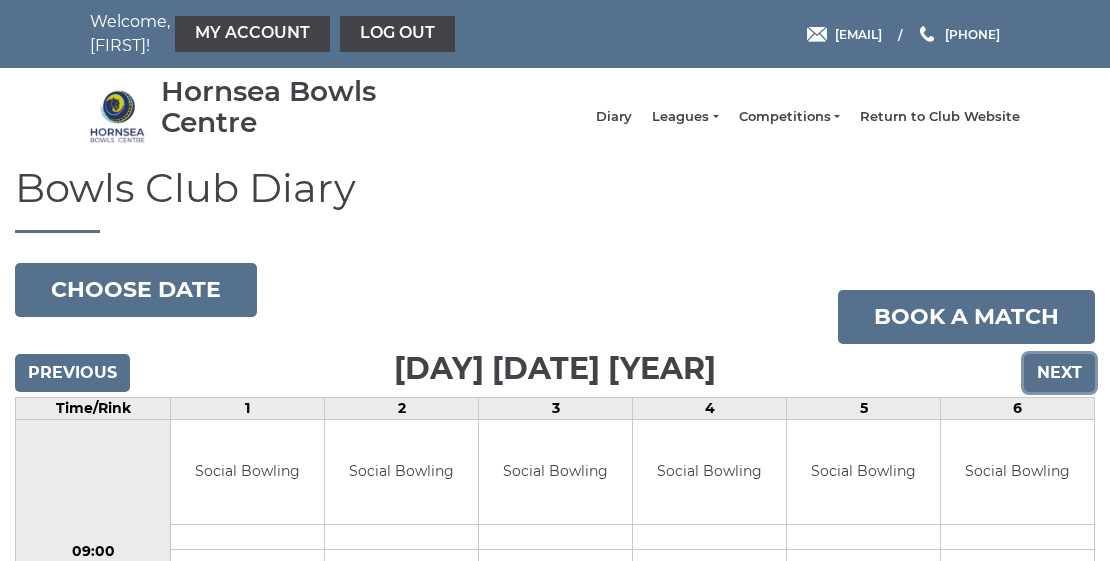 scroll, scrollTop: 0, scrollLeft: 0, axis: both 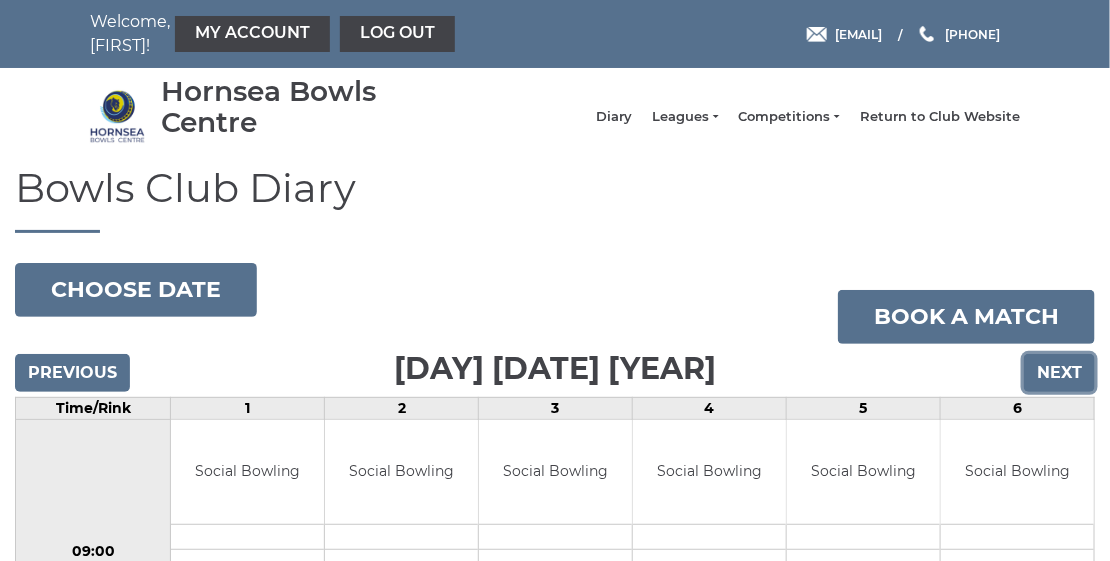 click on "Next" at bounding box center (1059, 373) 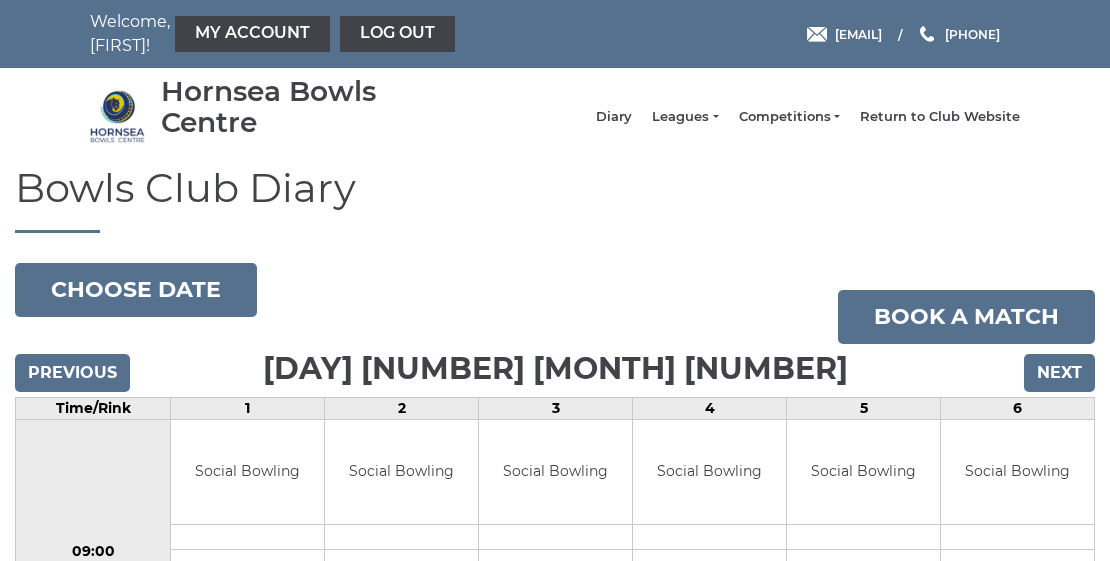 scroll, scrollTop: 0, scrollLeft: 0, axis: both 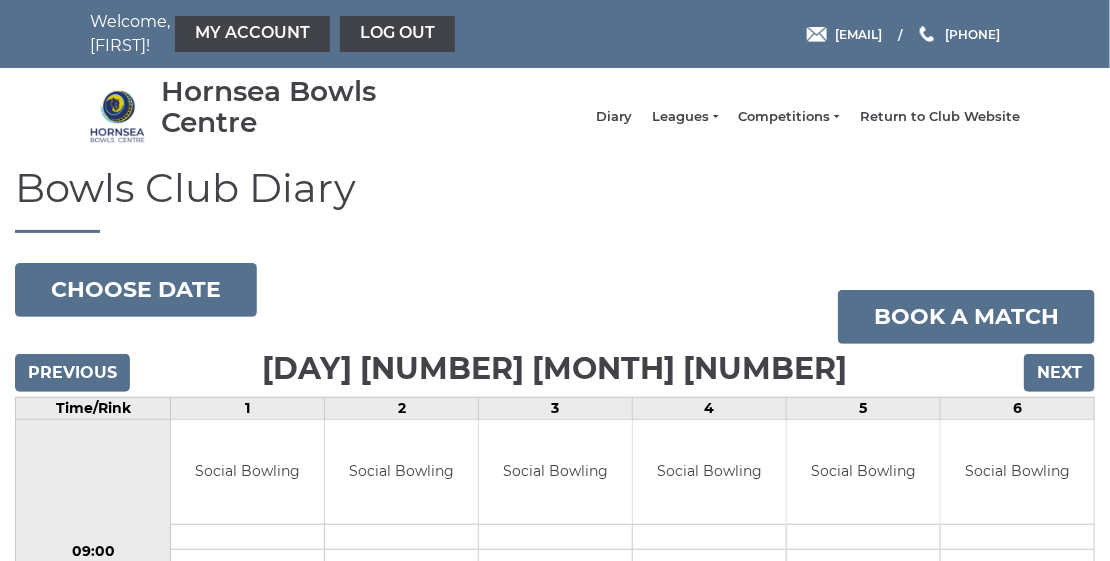 click on "Next" at bounding box center [1059, 373] 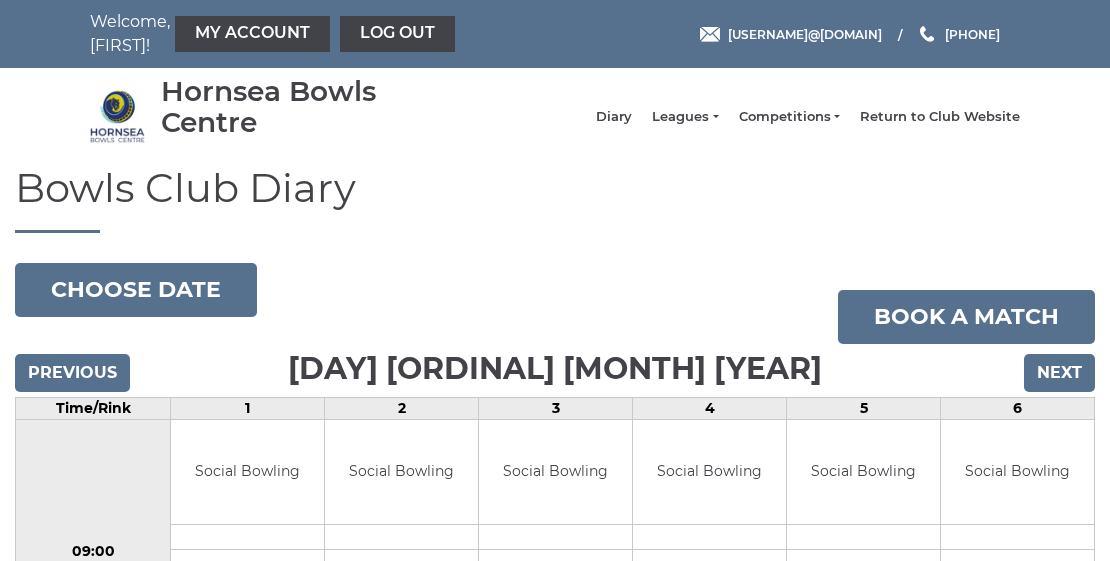 scroll, scrollTop: 0, scrollLeft: 0, axis: both 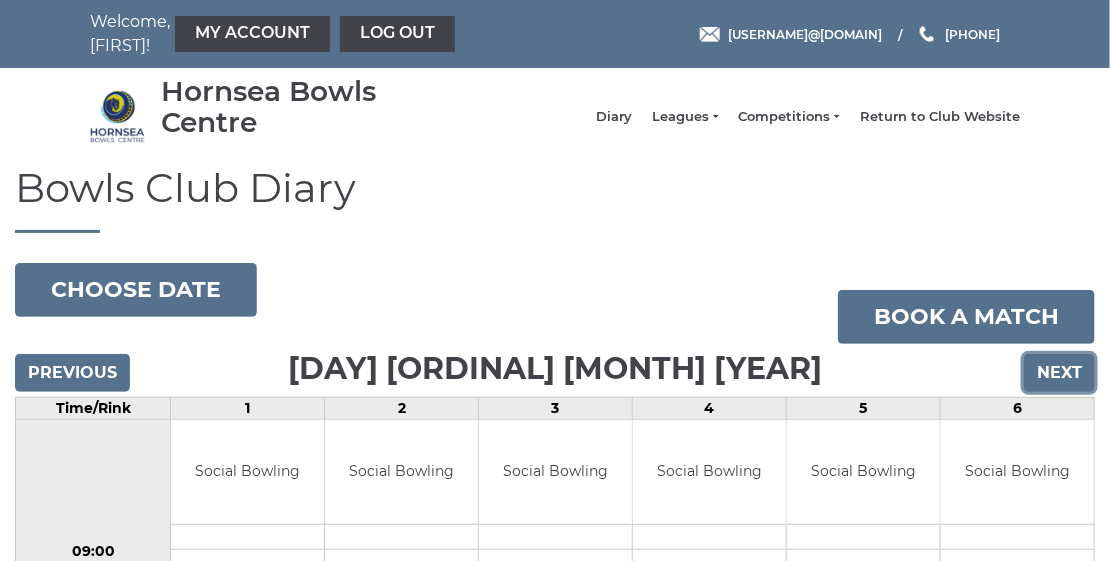 click on "Next" at bounding box center (1059, 373) 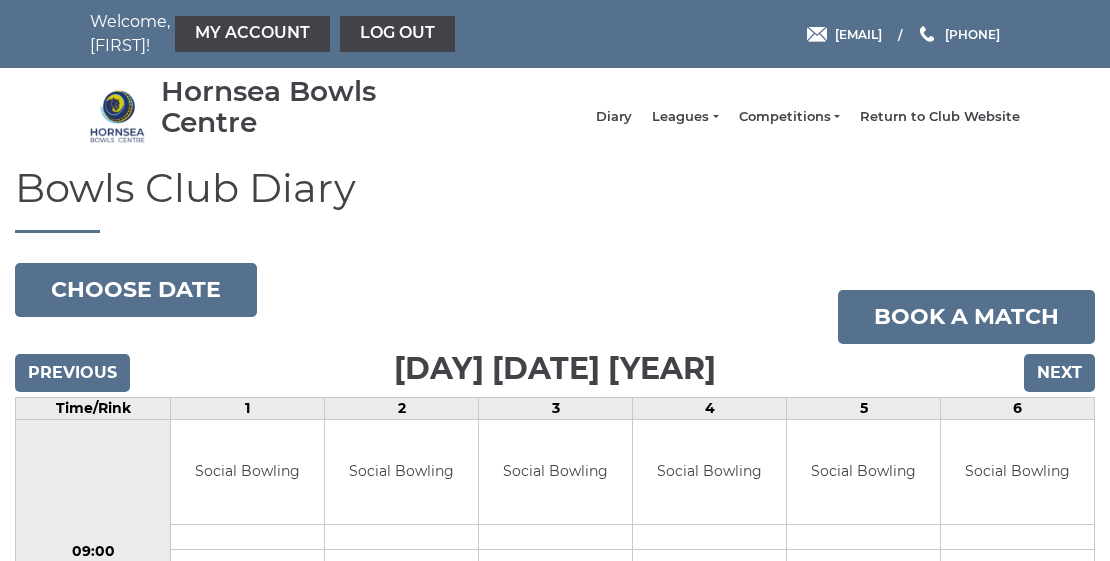 scroll, scrollTop: 0, scrollLeft: 0, axis: both 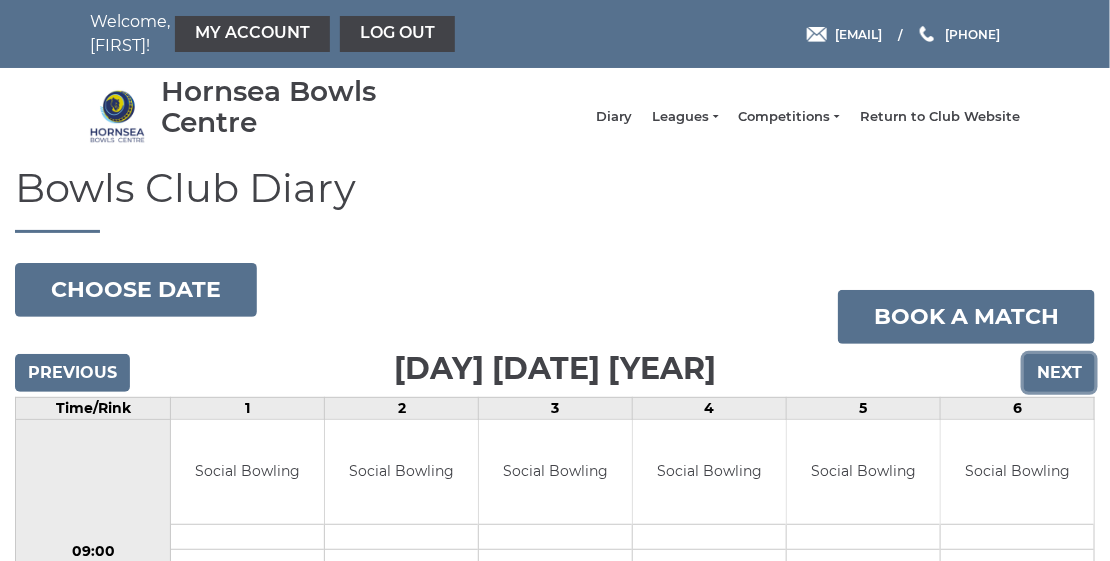click on "Next" at bounding box center [1059, 373] 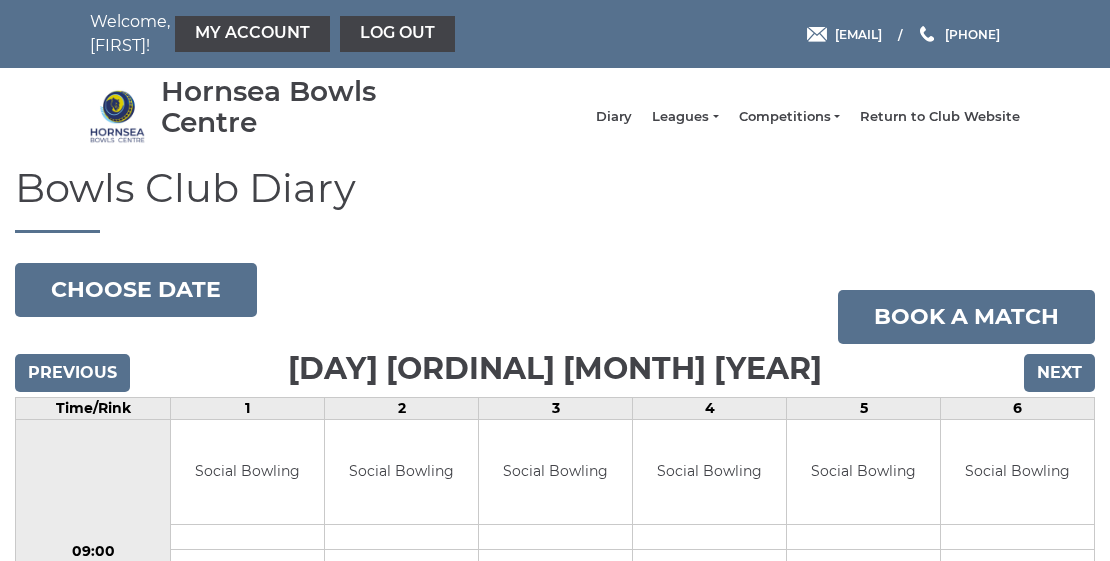 scroll, scrollTop: 0, scrollLeft: 0, axis: both 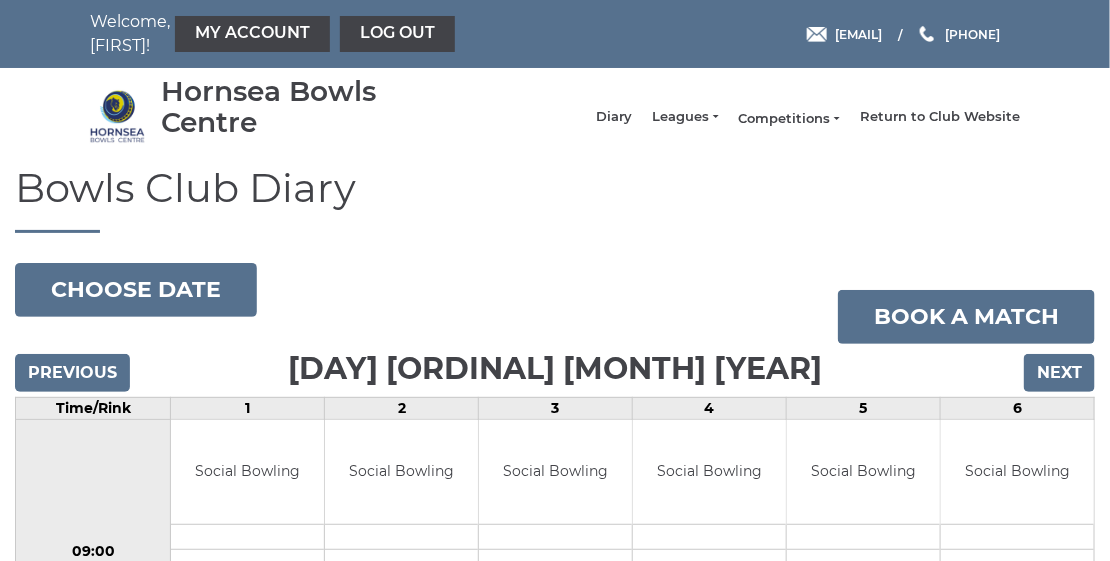 click on "Competitions" at bounding box center (789, 119) 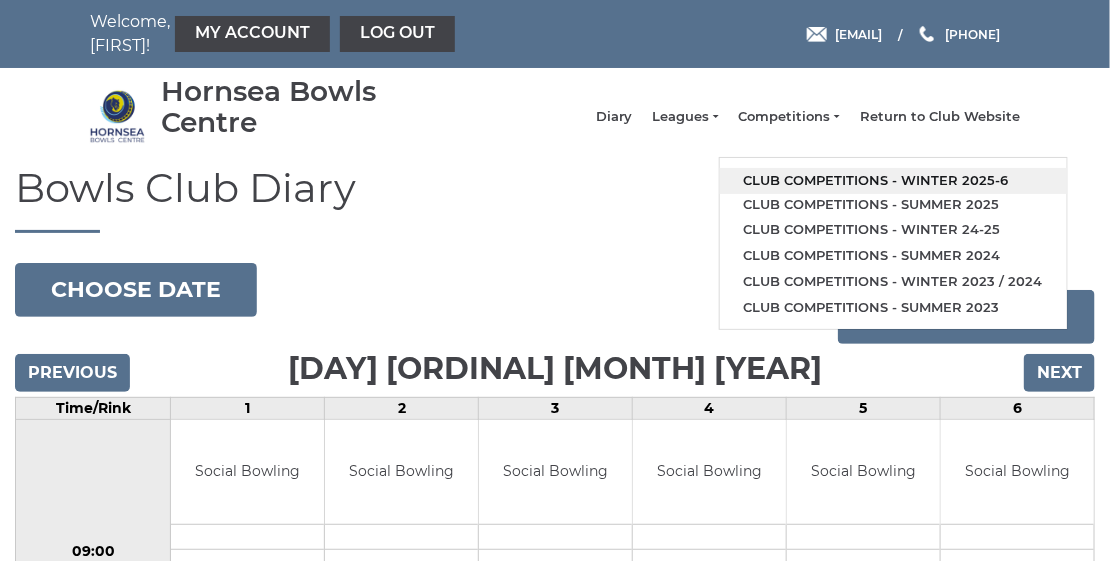 click on "Club competitions - Winter 2025-6" at bounding box center (893, 181) 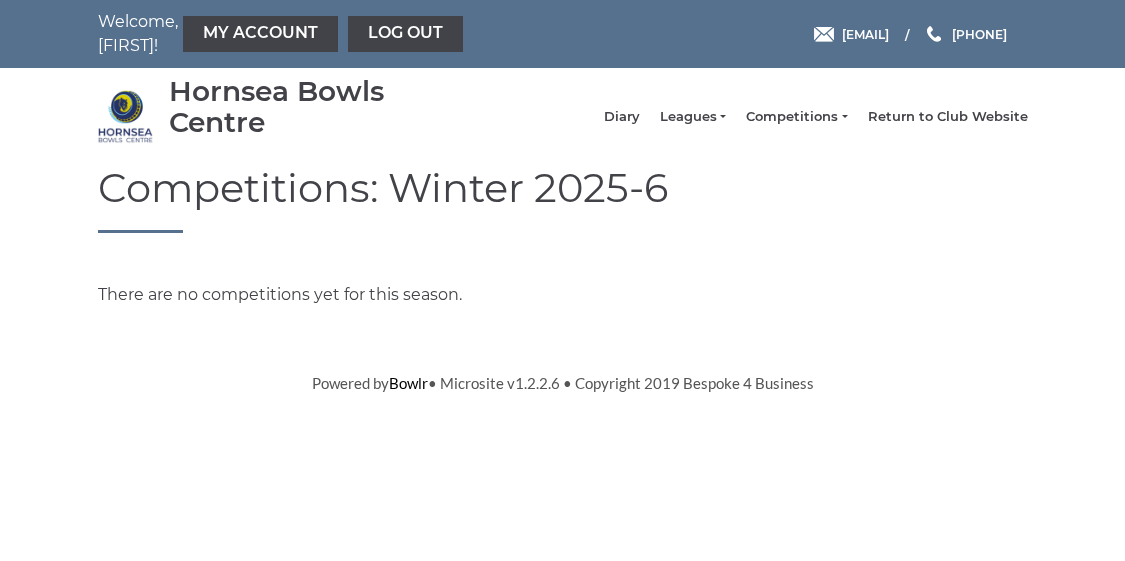 scroll, scrollTop: 0, scrollLeft: 0, axis: both 